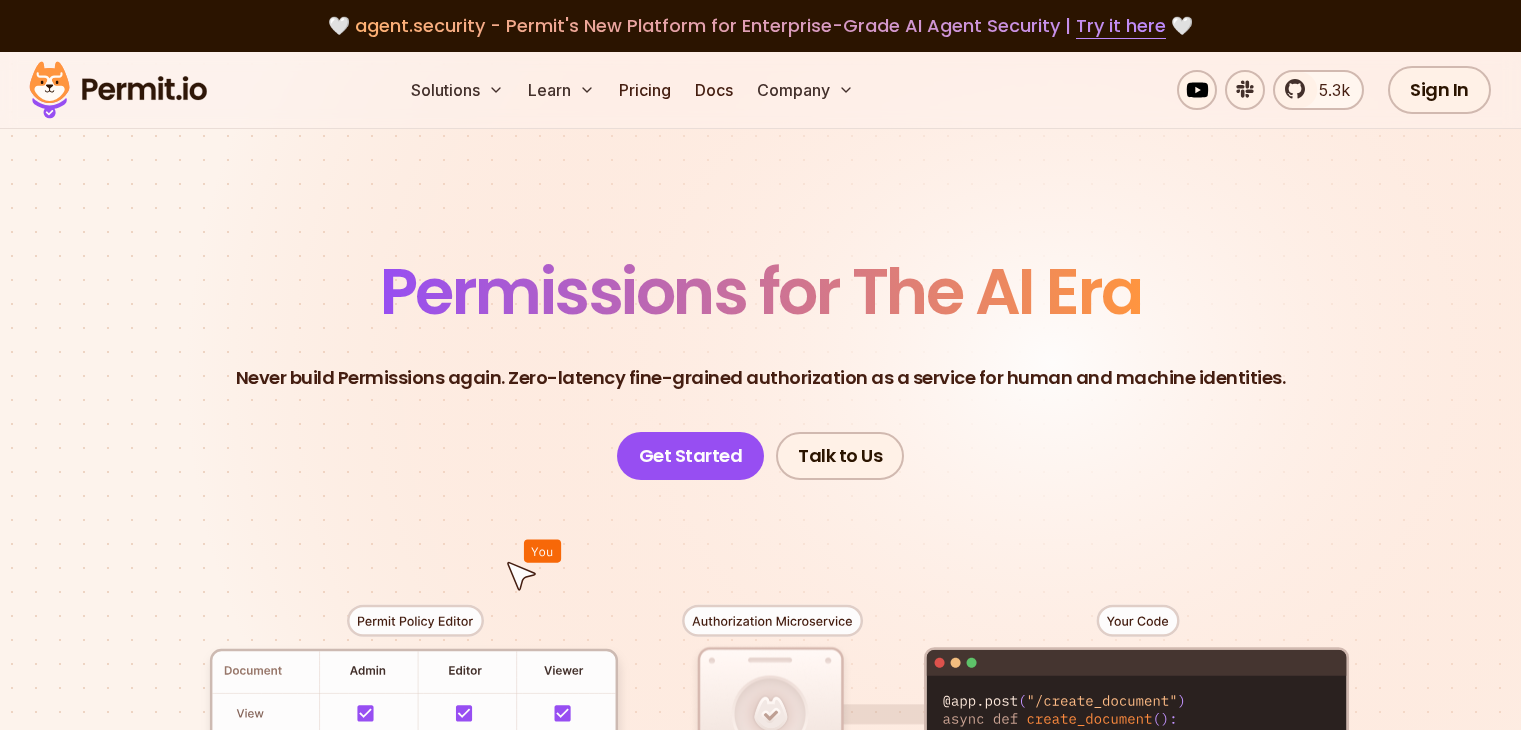 scroll, scrollTop: 196, scrollLeft: 0, axis: vertical 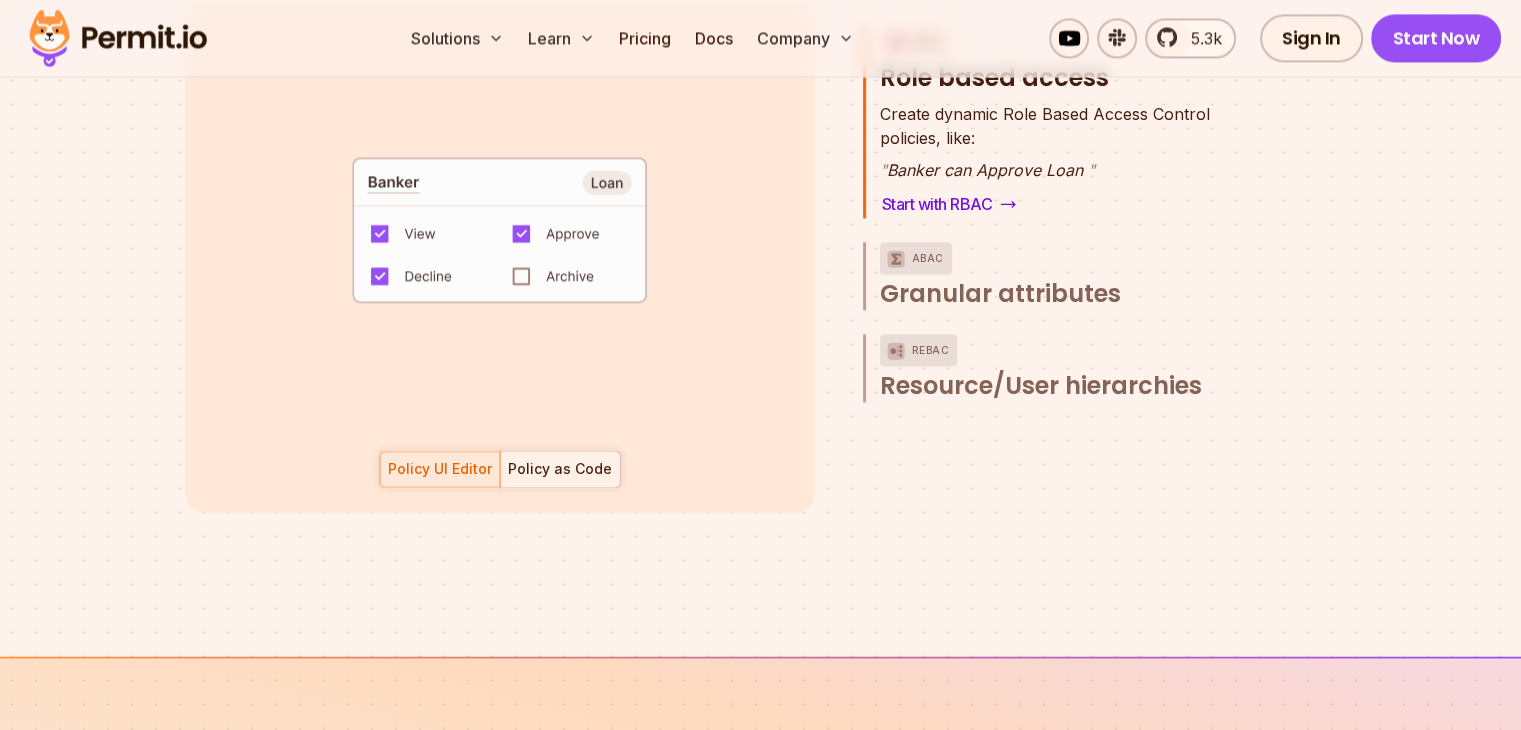 click at bounding box center (560, 469) 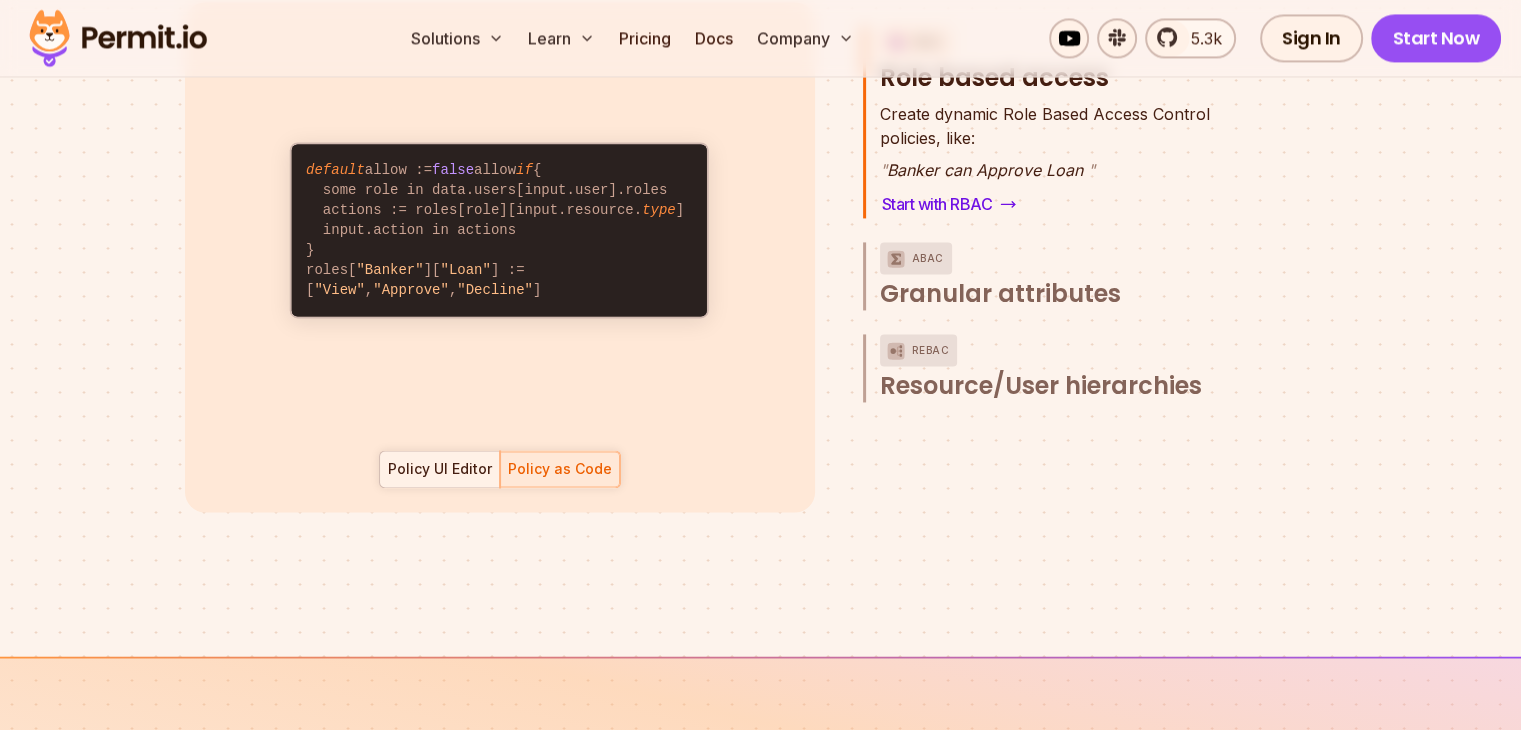 click on "Policy UI Editor" at bounding box center [439, 469] 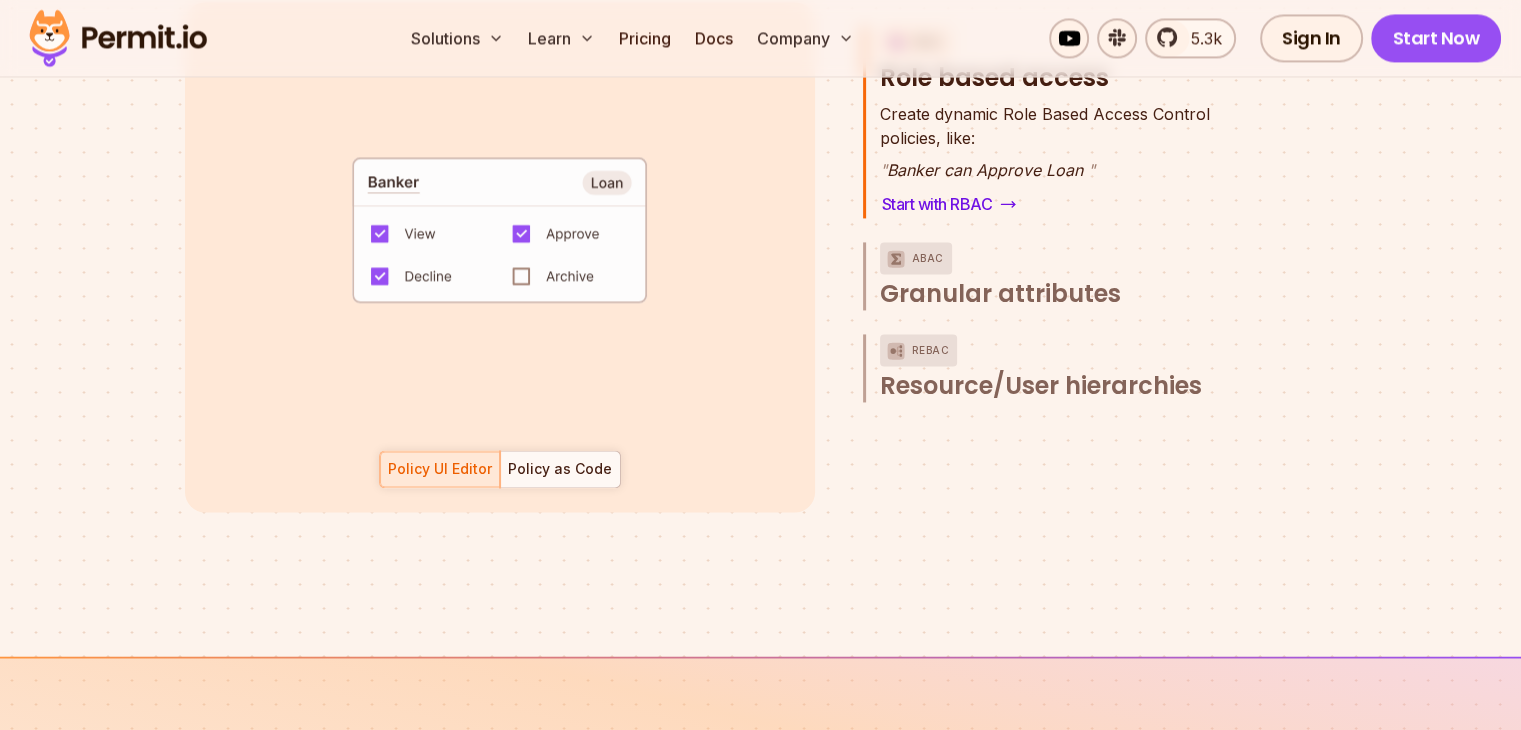click on "default  allow :=  false
allow  if  {
some role in data.users[input.user].roles
actions := roles[role][input.resource. type ]
input.action in actions
}
roles[ "Banker" ][ "Loan" ] := [
"View" , "Approve" , "Decline"
]" at bounding box center (500, 230) 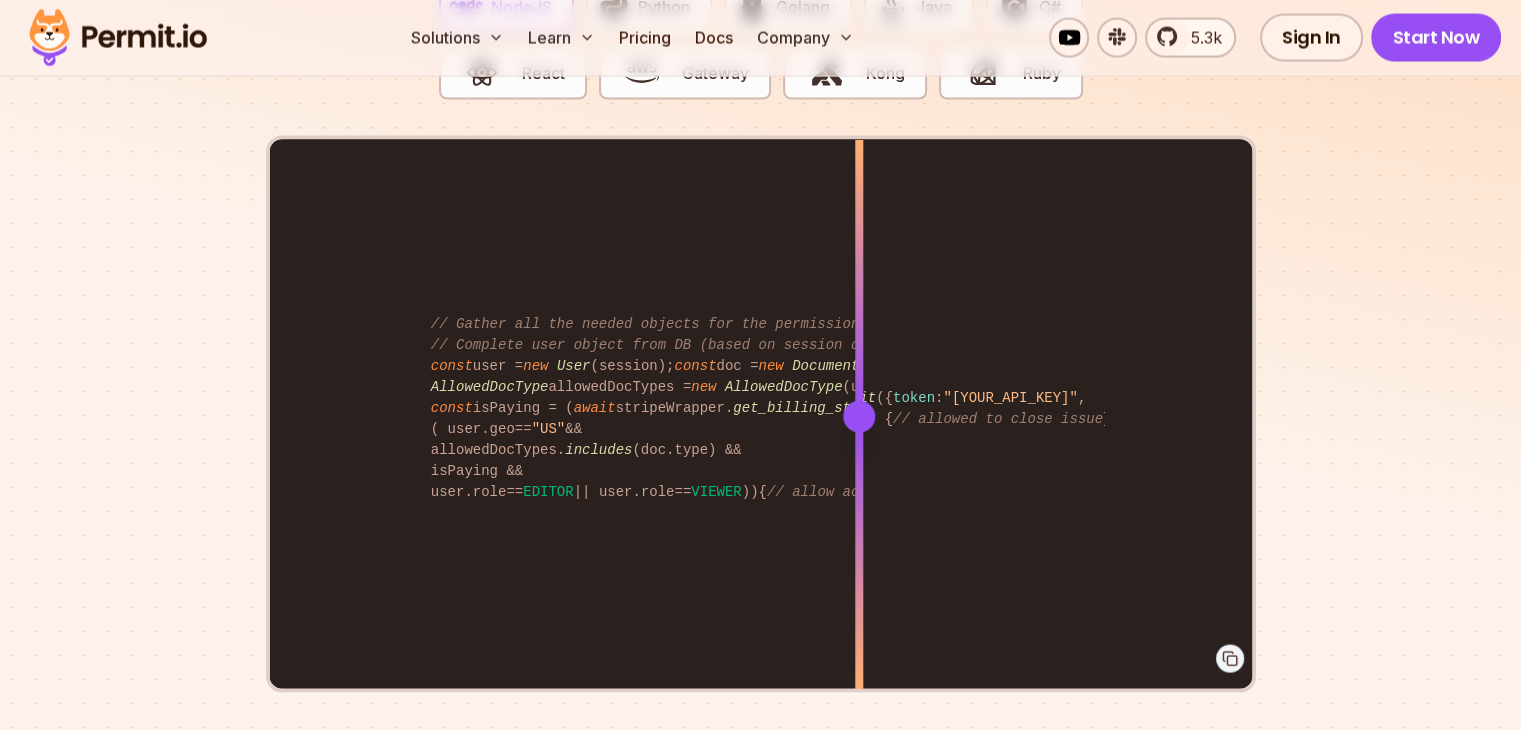 scroll, scrollTop: 4082, scrollLeft: 0, axis: vertical 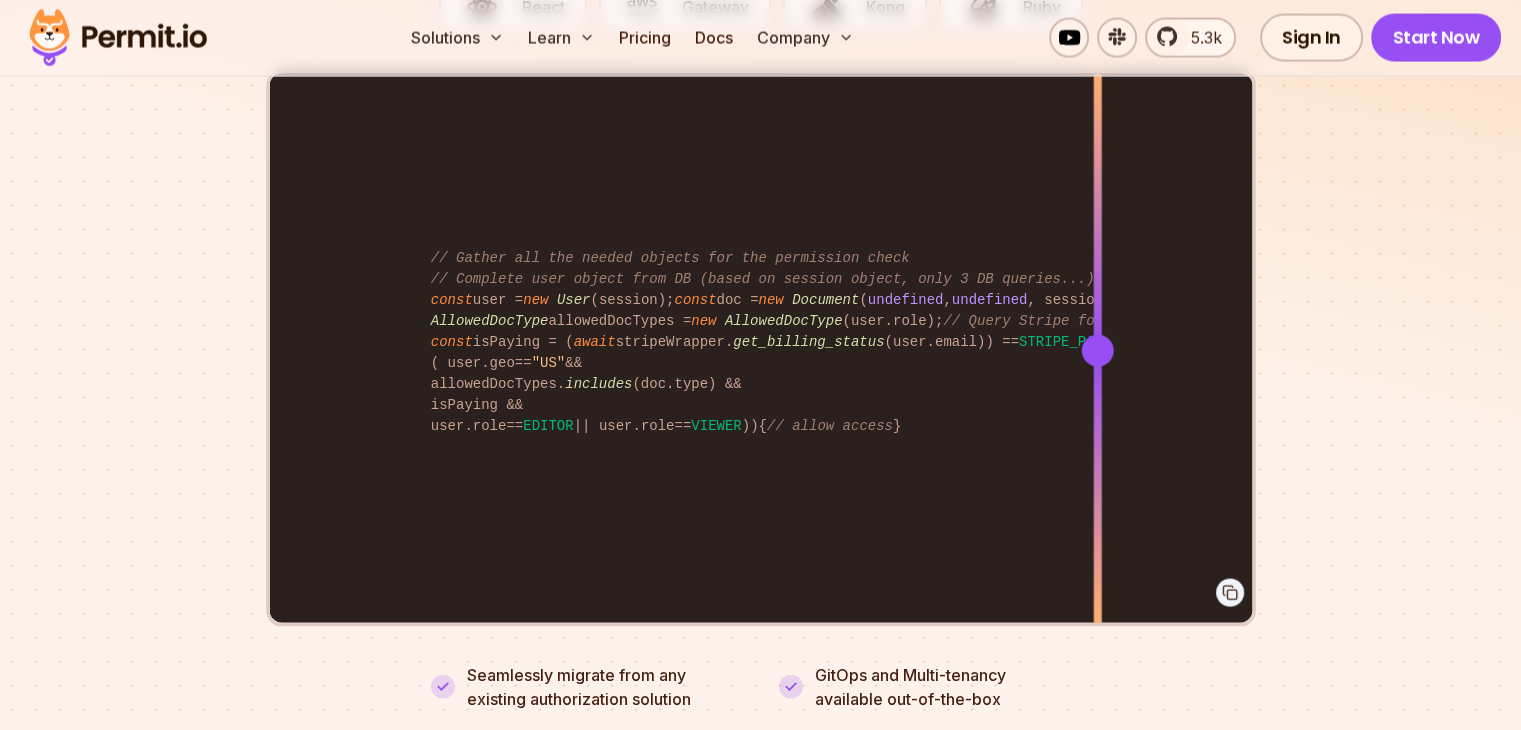drag, startPoint x: 848, startPoint y: 330, endPoint x: 1097, endPoint y: 426, distance: 266.86514 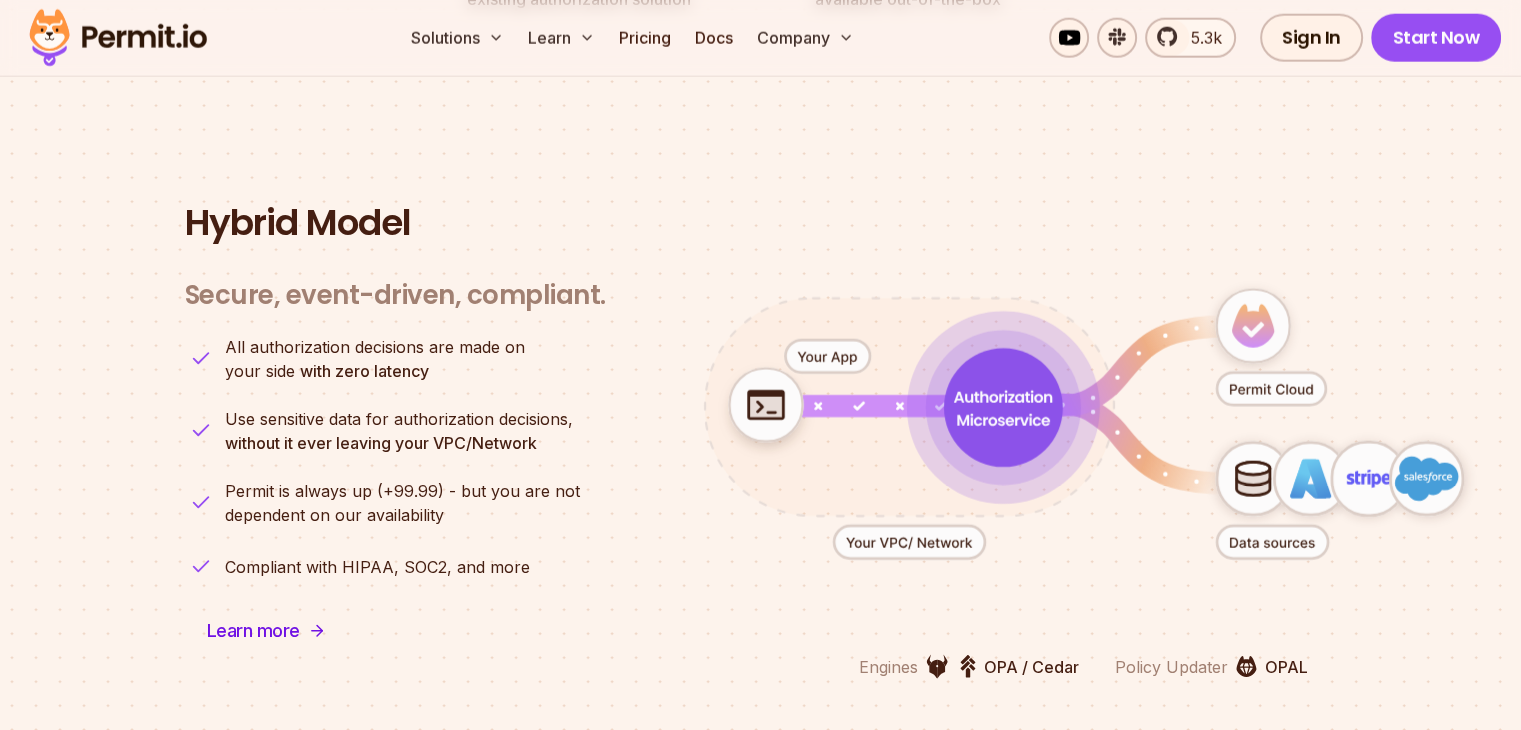 scroll, scrollTop: 4806, scrollLeft: 0, axis: vertical 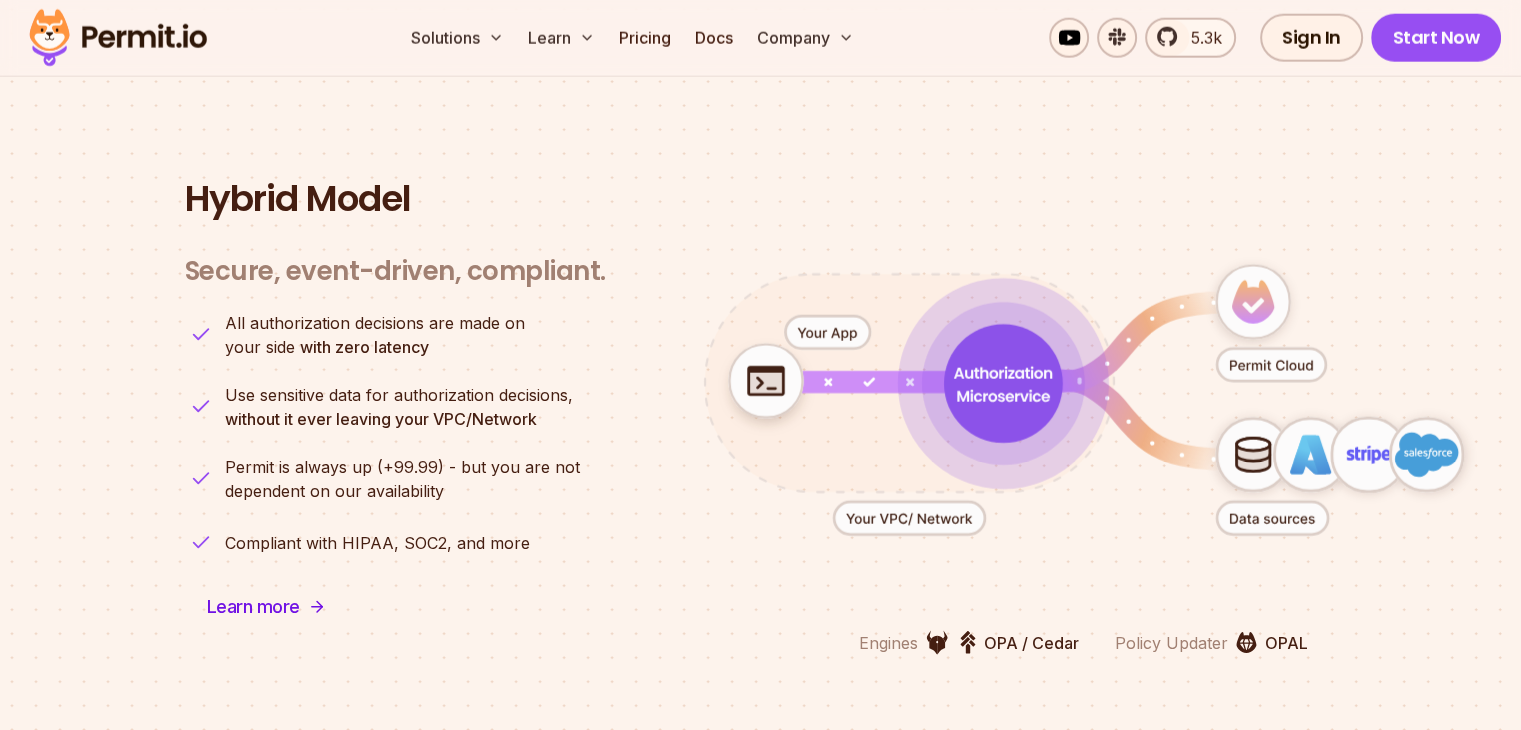 click 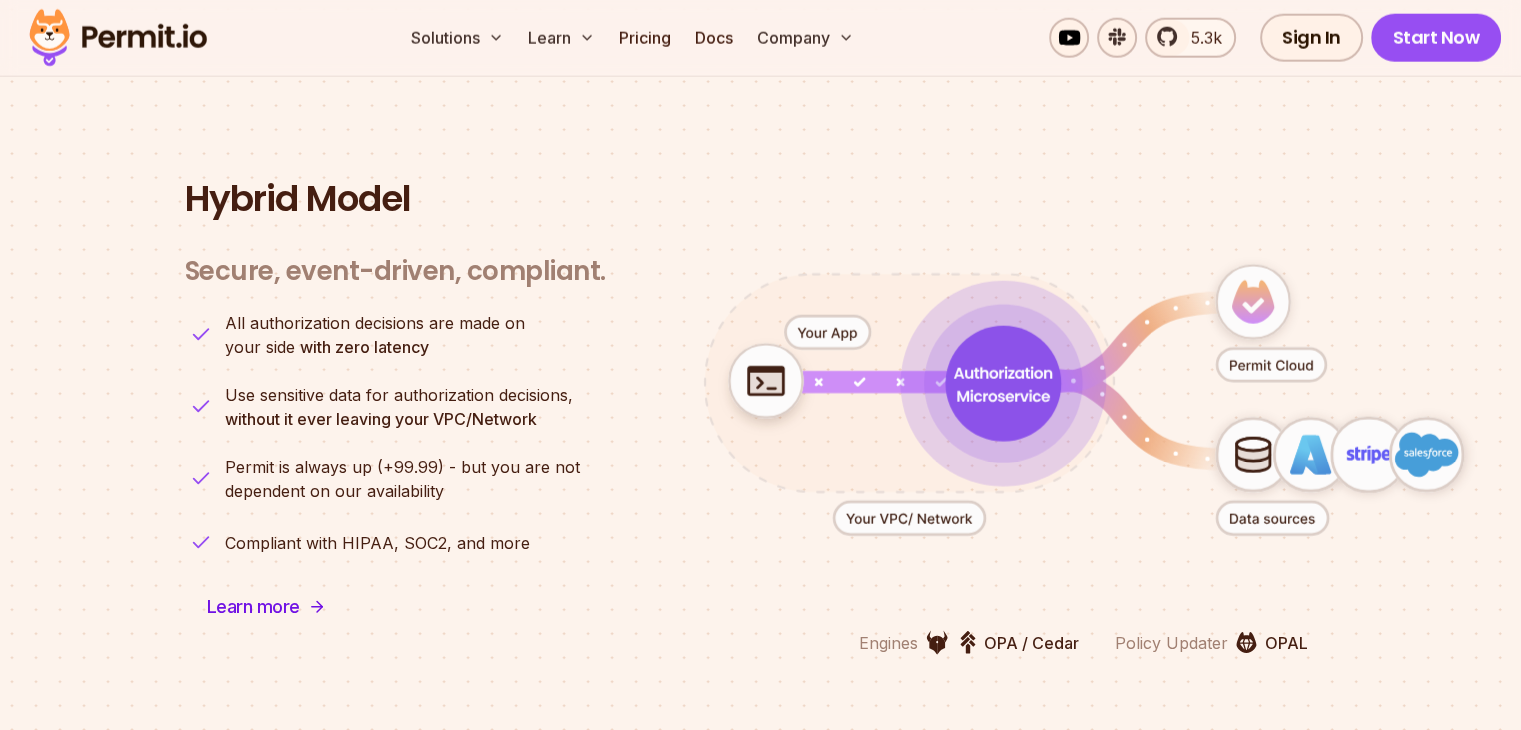 click 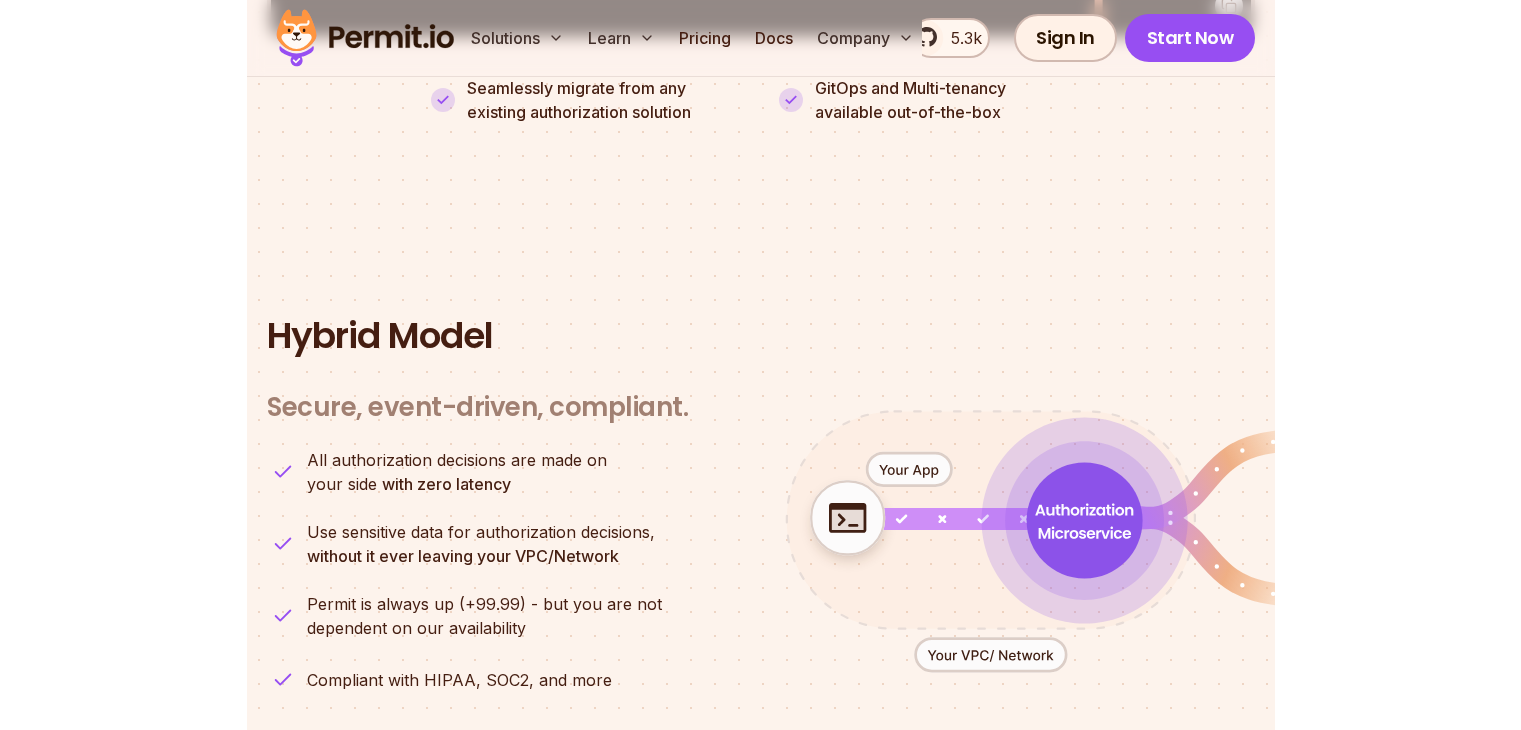 scroll, scrollTop: 4668, scrollLeft: 0, axis: vertical 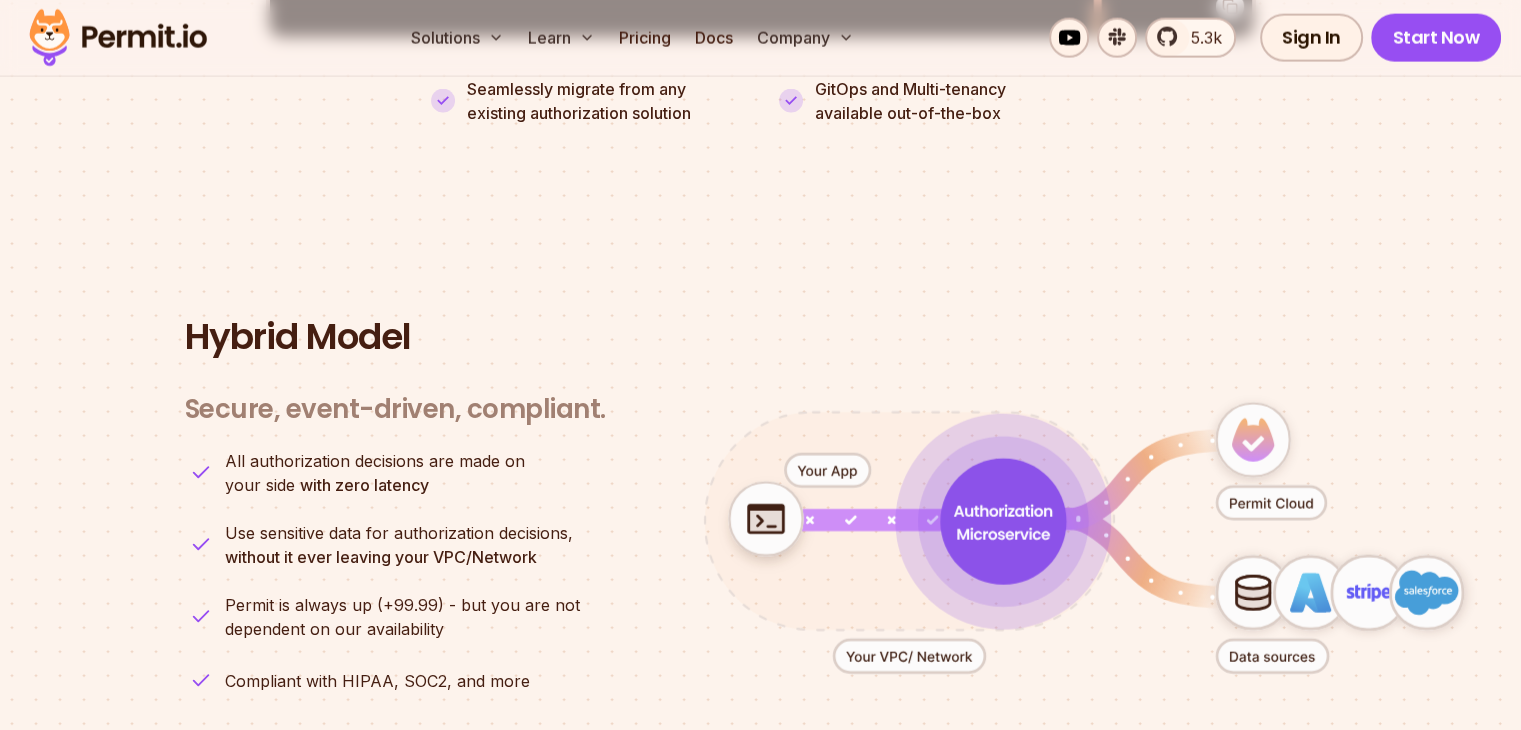 click 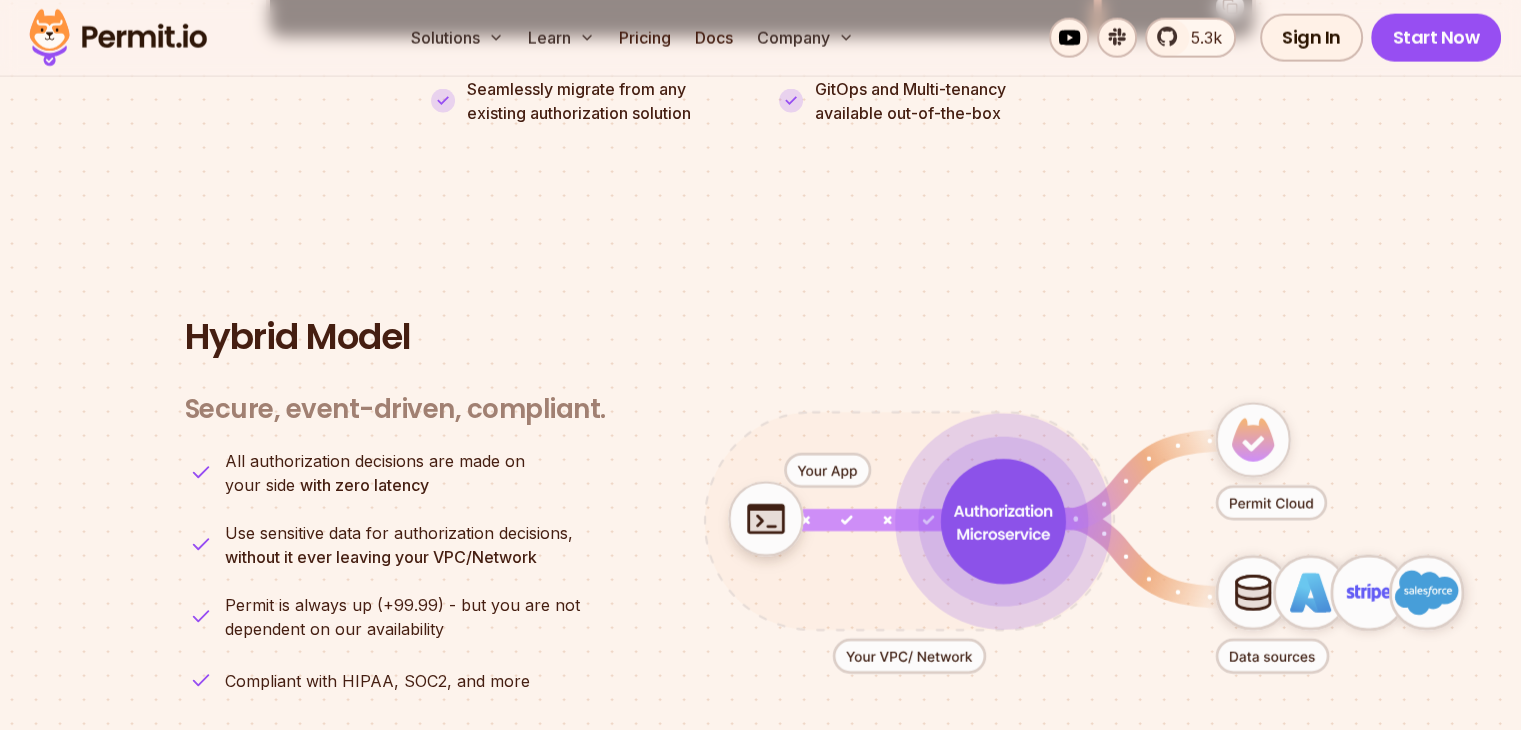 click 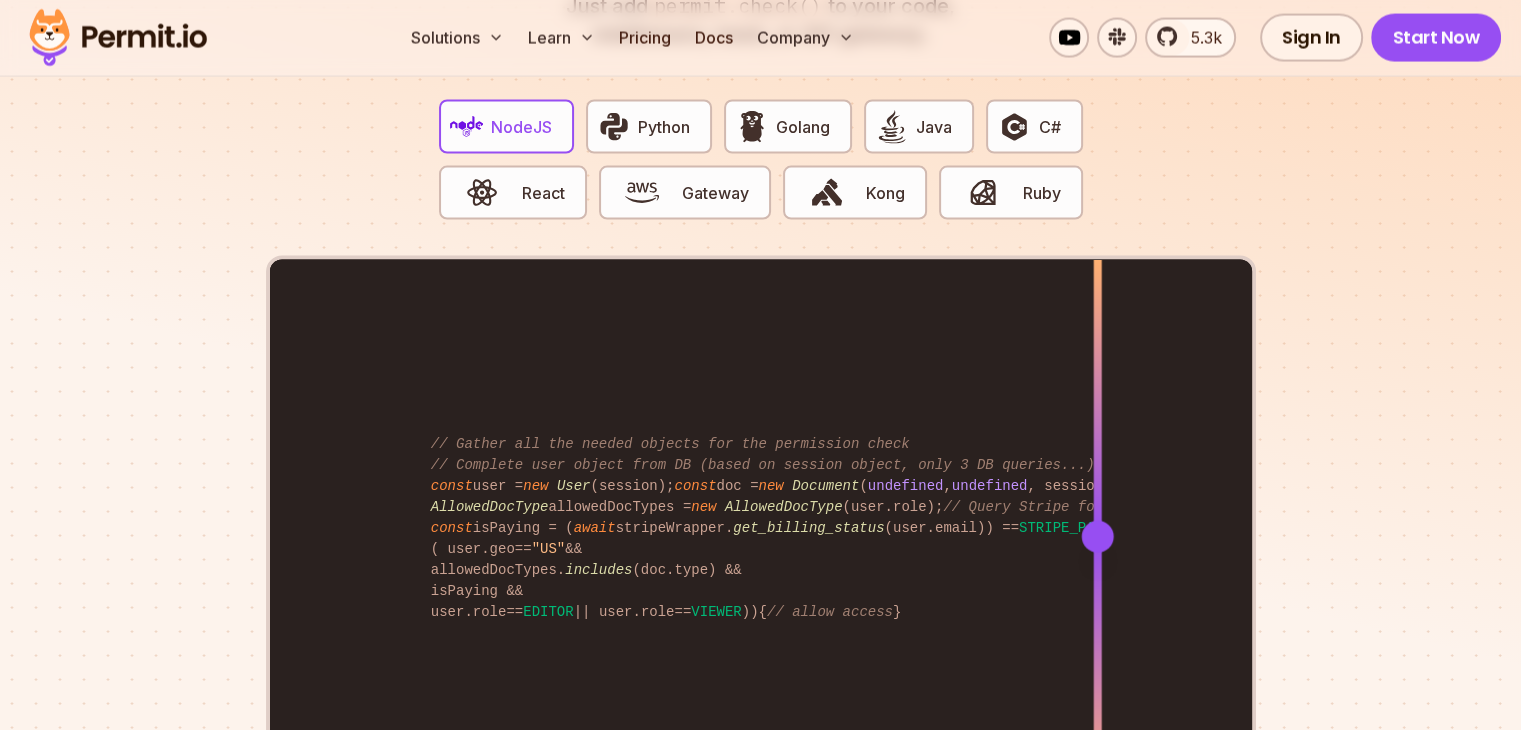 scroll, scrollTop: 3909, scrollLeft: 0, axis: vertical 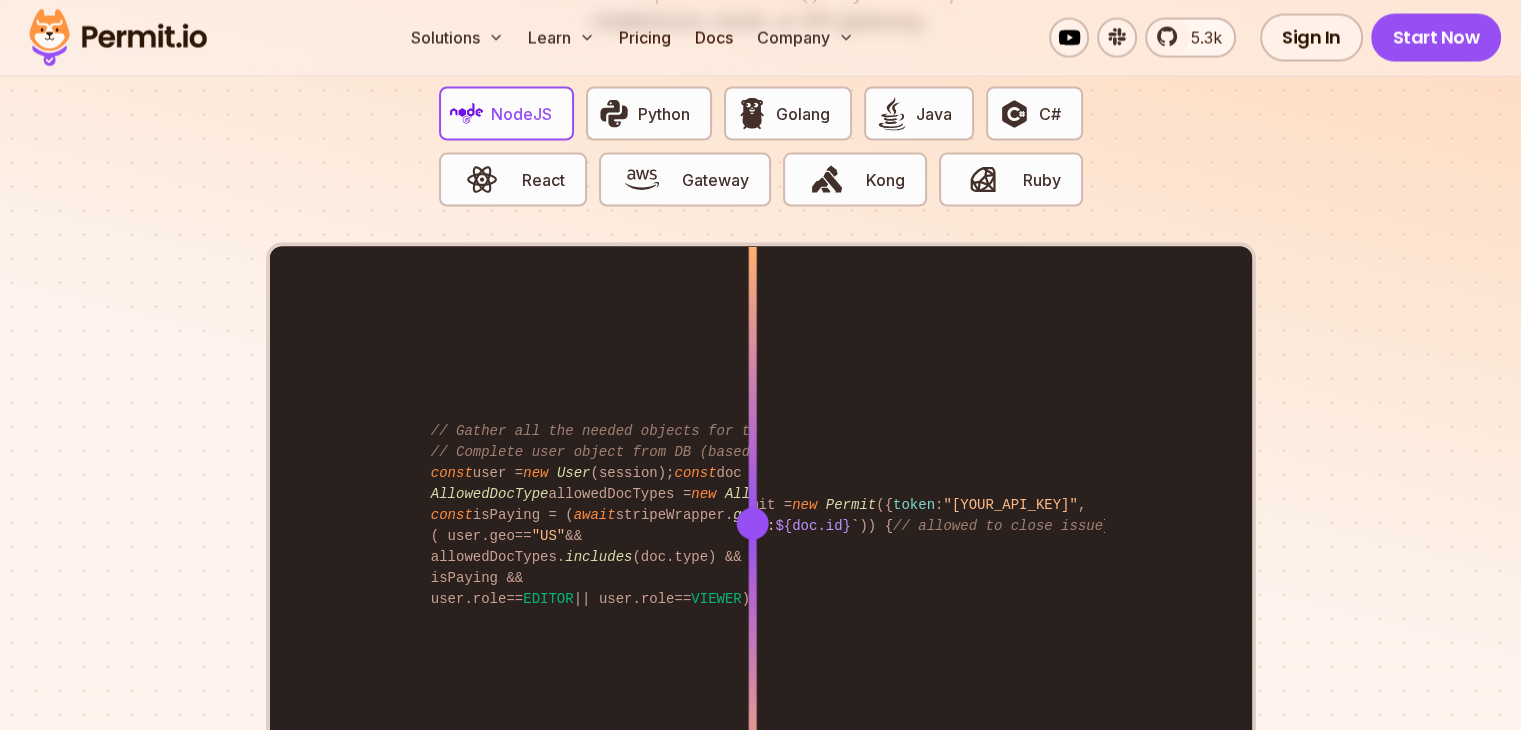 drag, startPoint x: 1098, startPoint y: 495, endPoint x: 752, endPoint y: 472, distance: 346.7636 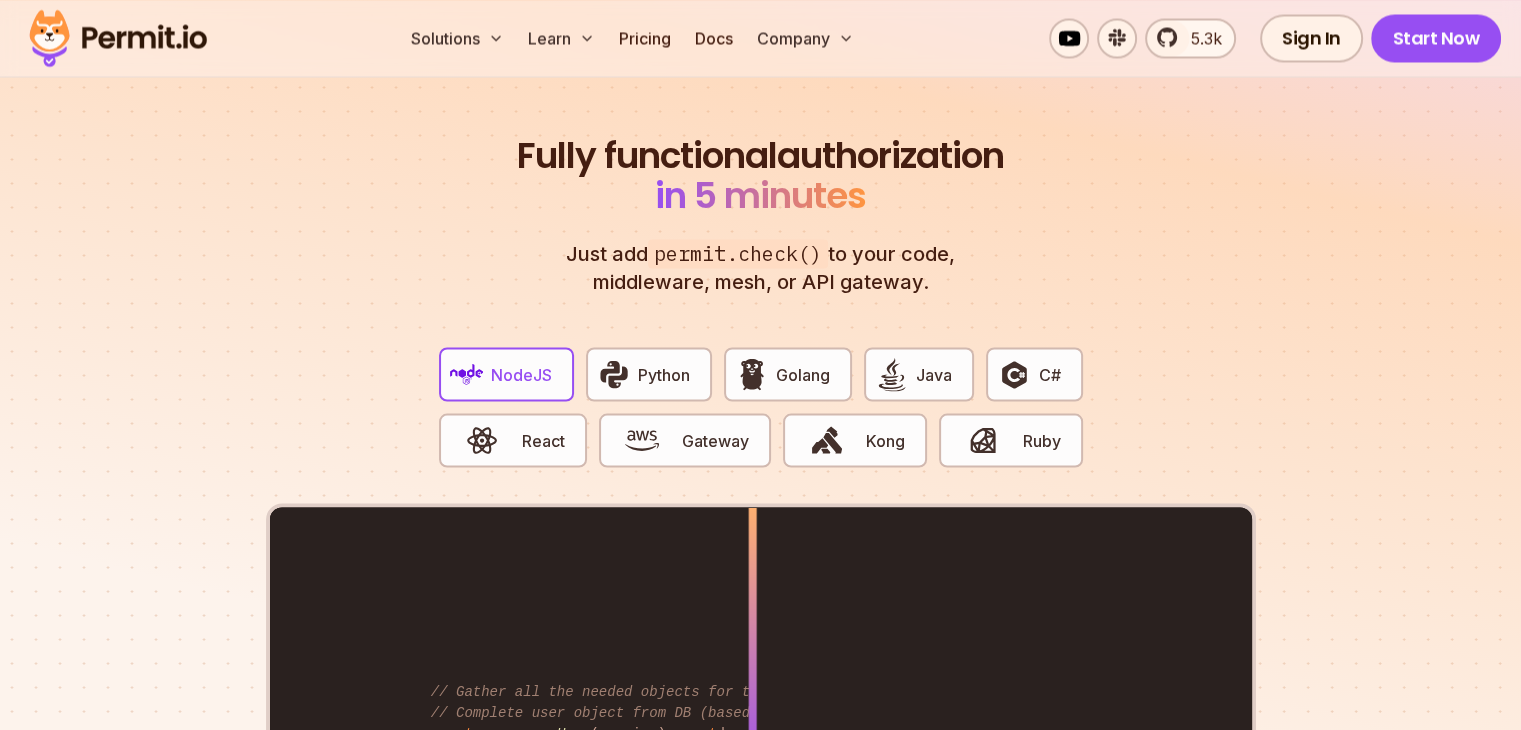 scroll, scrollTop: 3645, scrollLeft: 0, axis: vertical 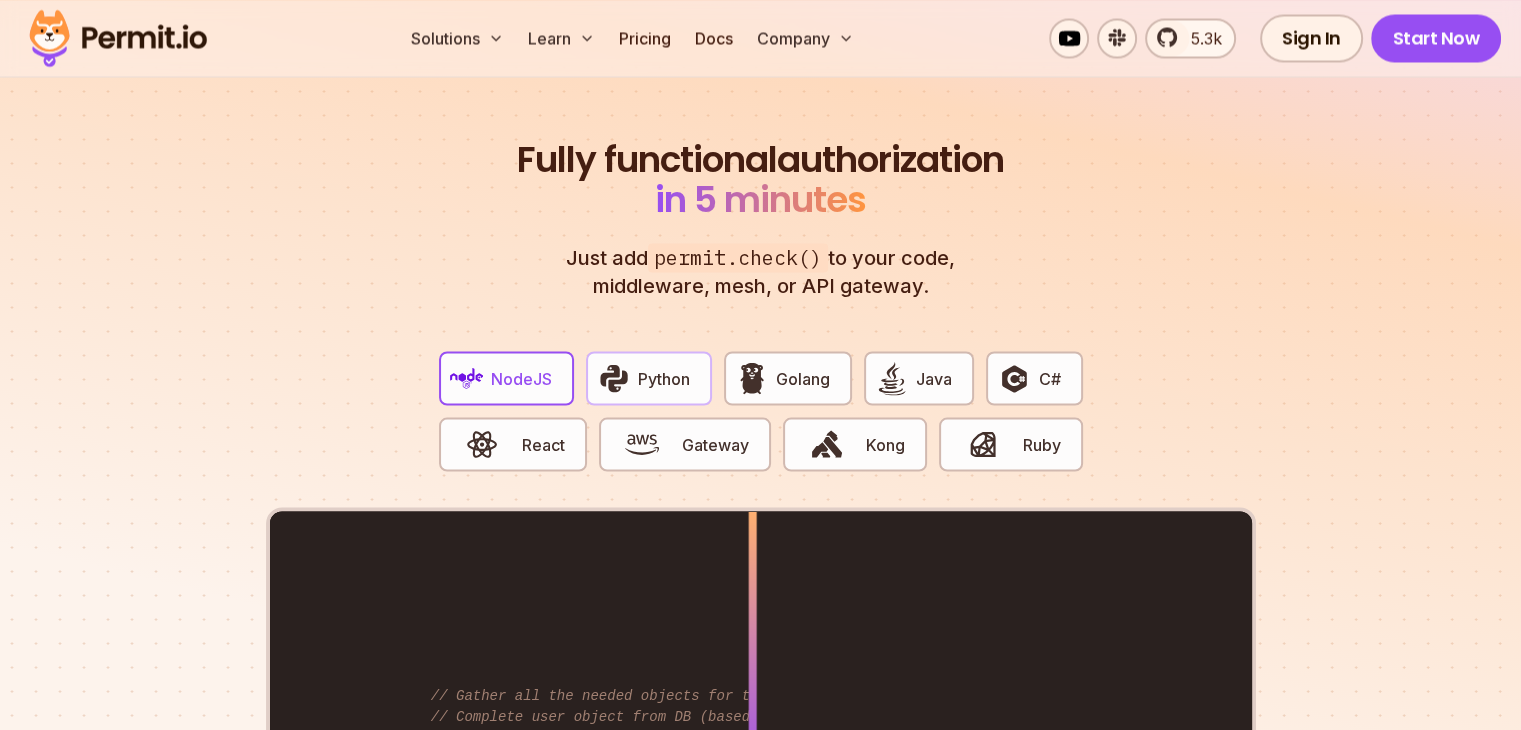 click on "Python" at bounding box center [664, 378] 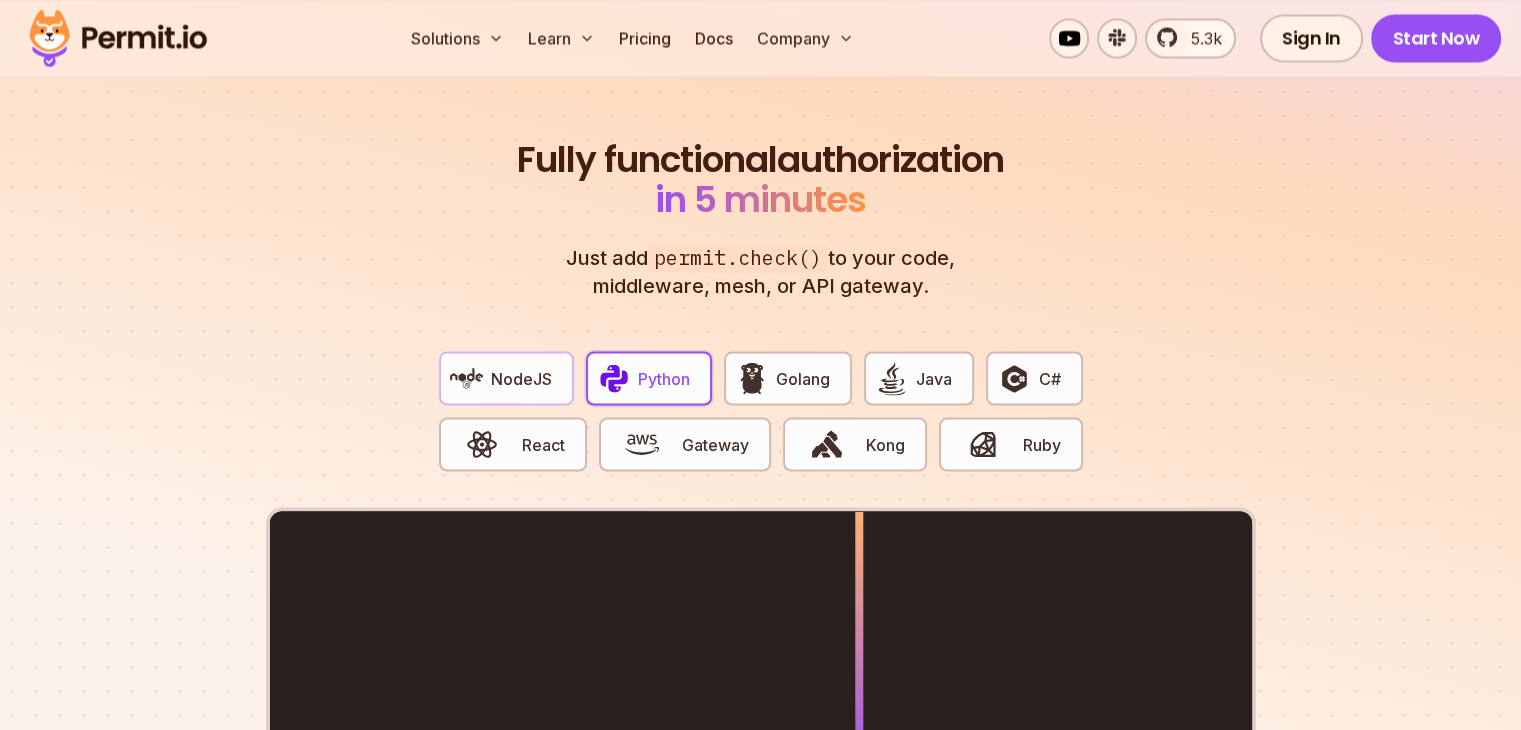 click on "NodeJS" at bounding box center [521, 378] 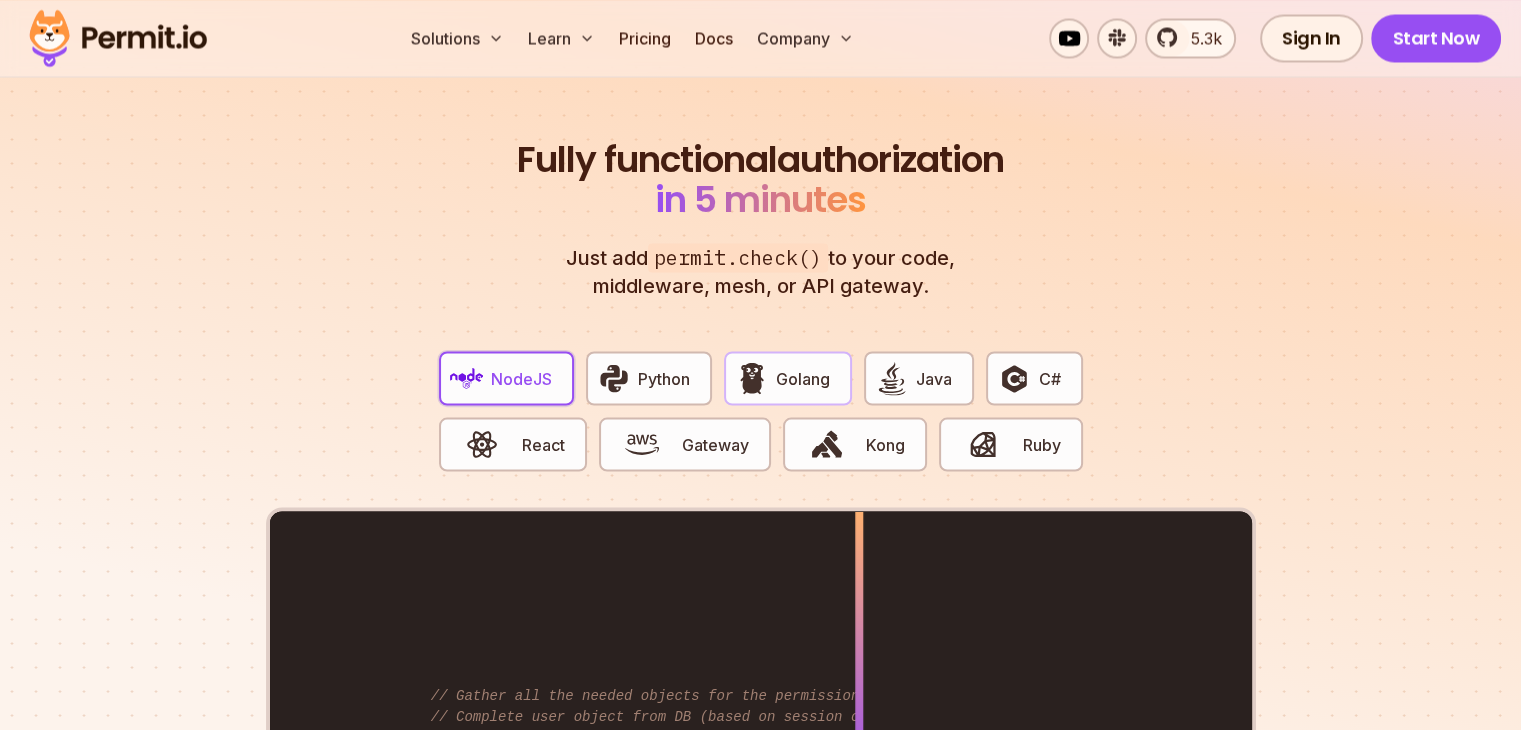 click on "Golang" at bounding box center [803, 378] 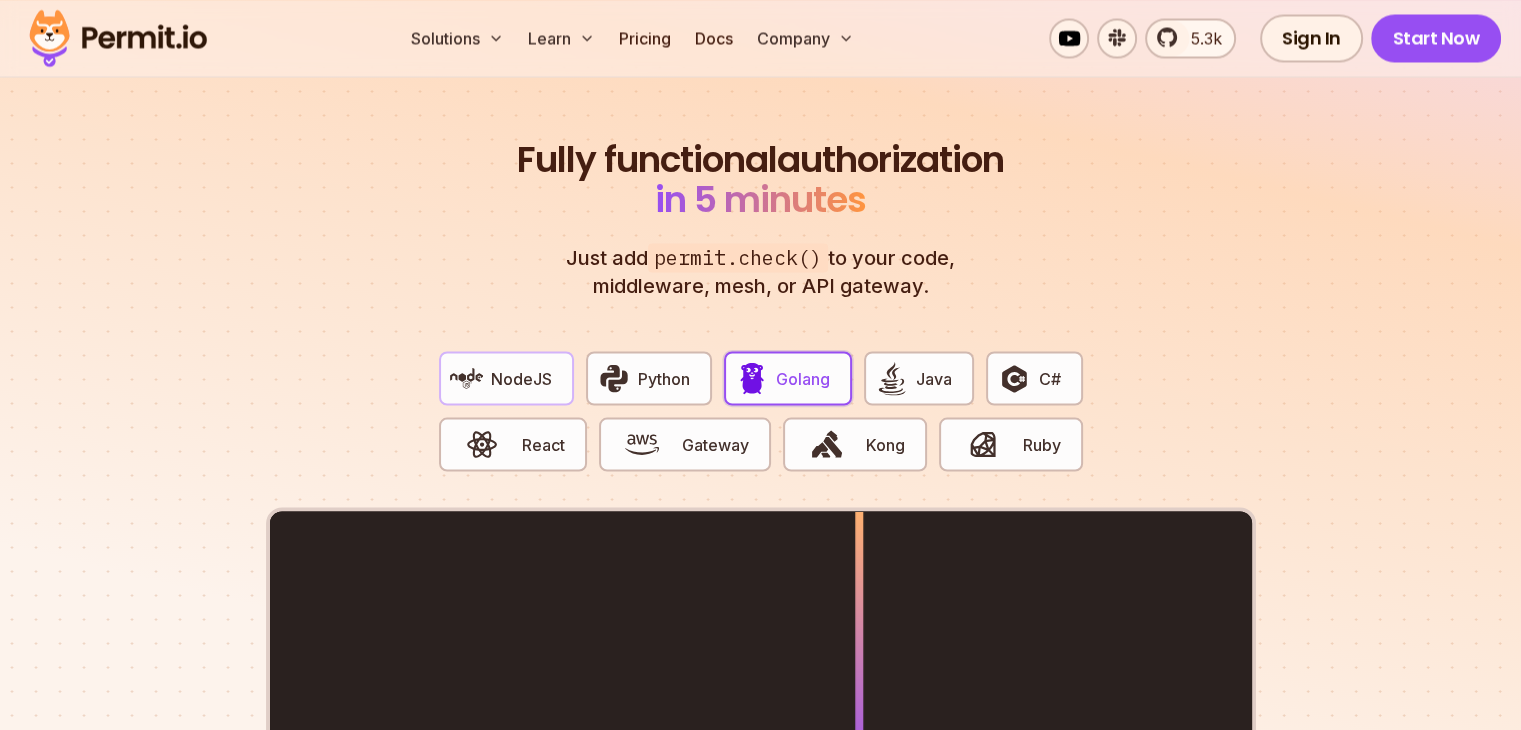 click on "NodeJS" at bounding box center [521, 378] 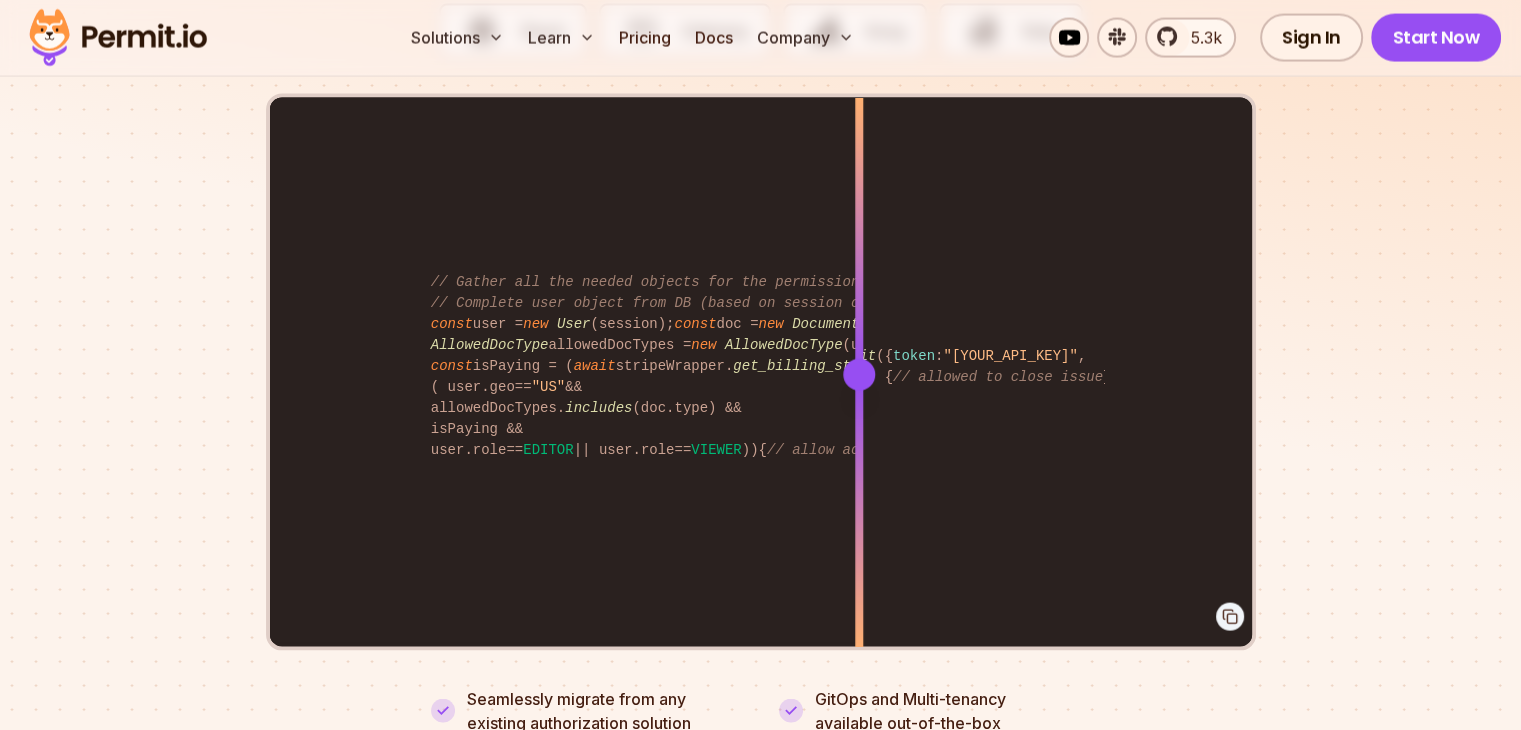 scroll, scrollTop: 4061, scrollLeft: 0, axis: vertical 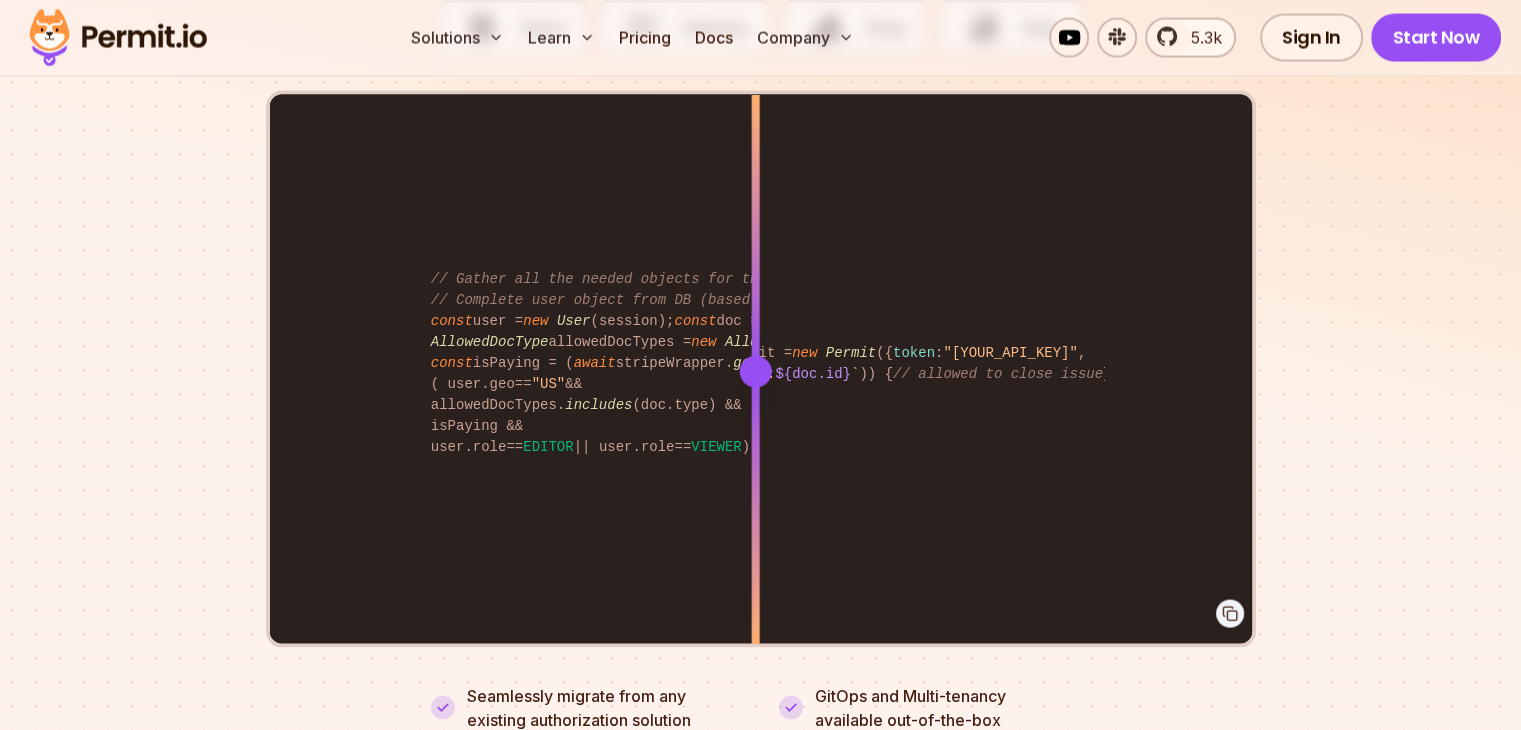 drag, startPoint x: 863, startPoint y: 341, endPoint x: 755, endPoint y: 348, distance: 108.226616 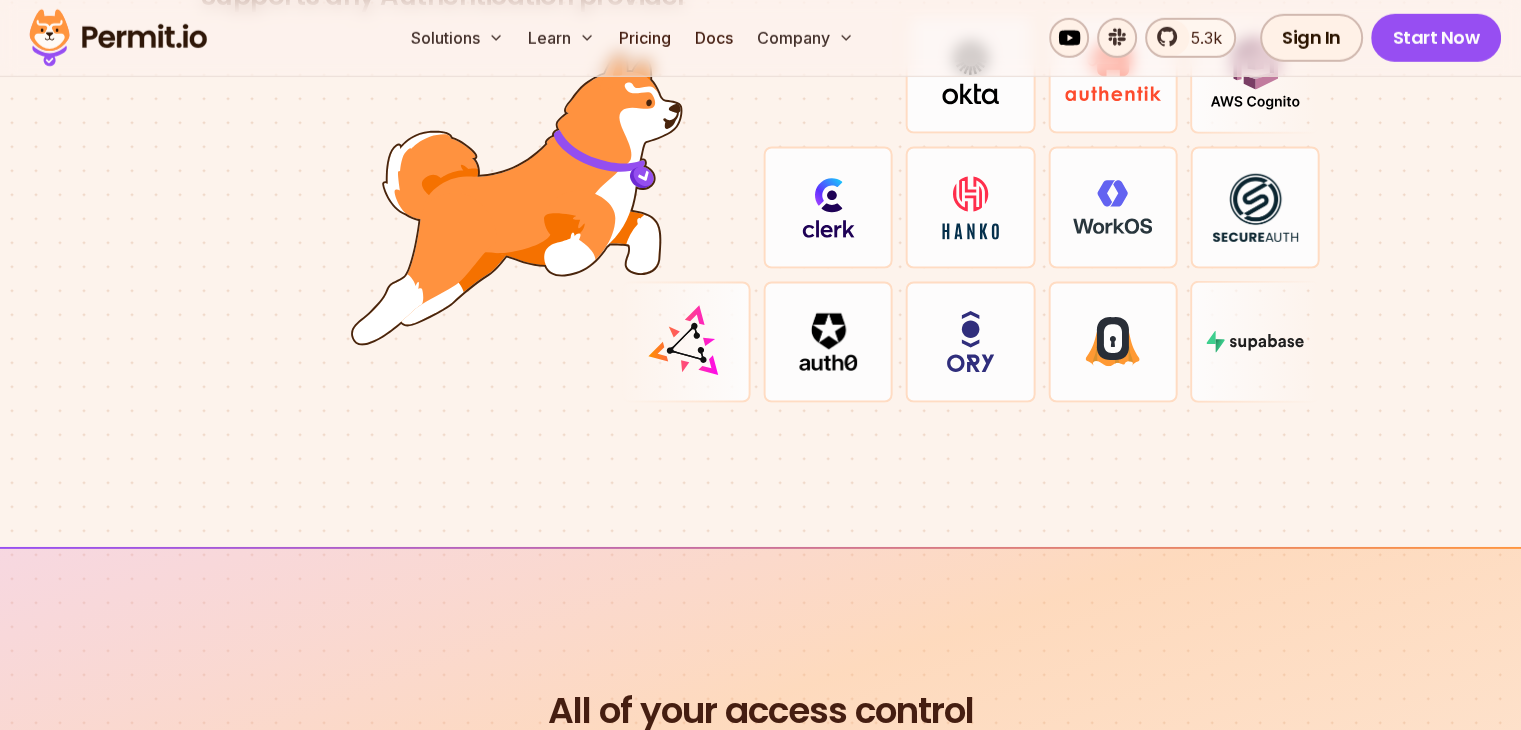 scroll, scrollTop: 6044, scrollLeft: 0, axis: vertical 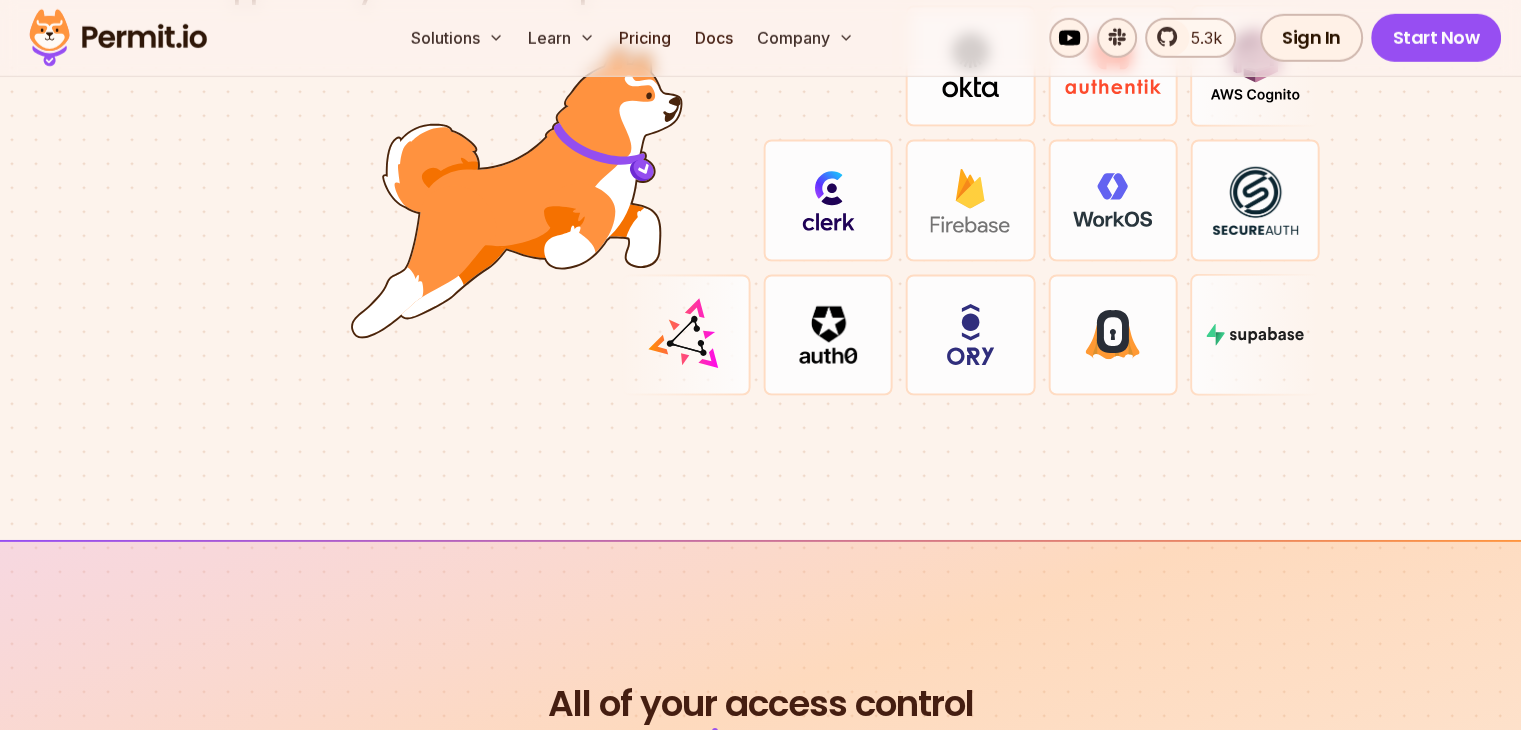 click at bounding box center [828, 335] 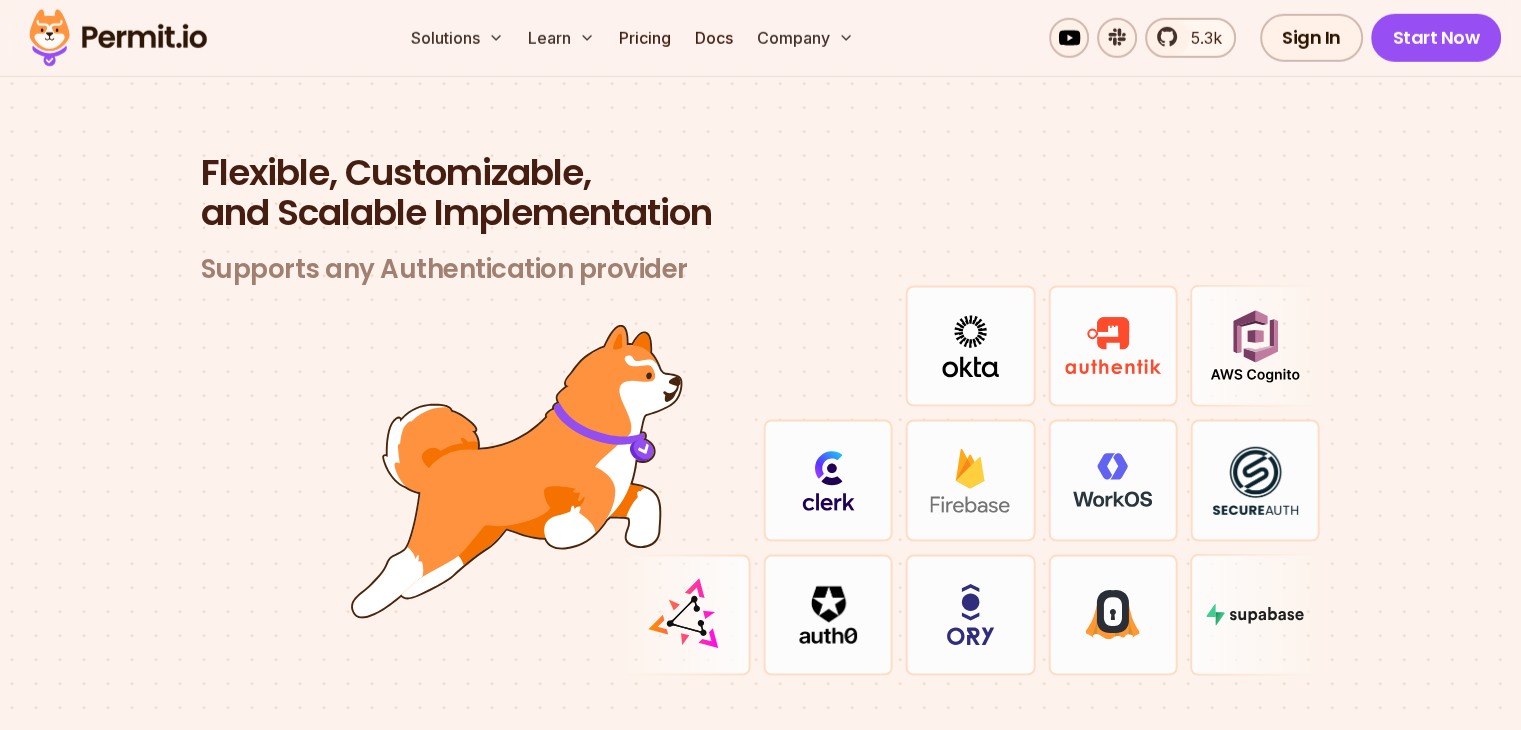 scroll, scrollTop: 5760, scrollLeft: 0, axis: vertical 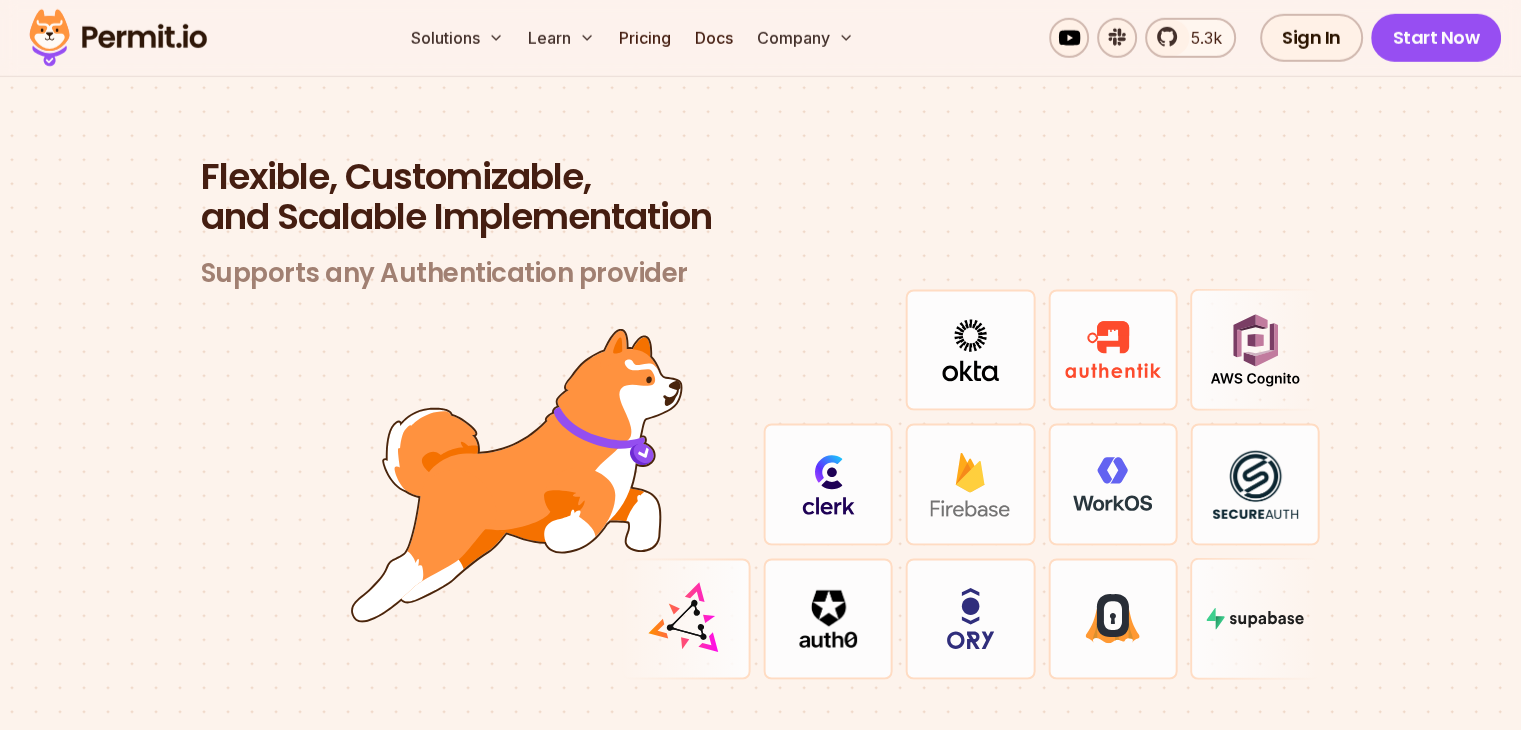 click at bounding box center [517, 476] 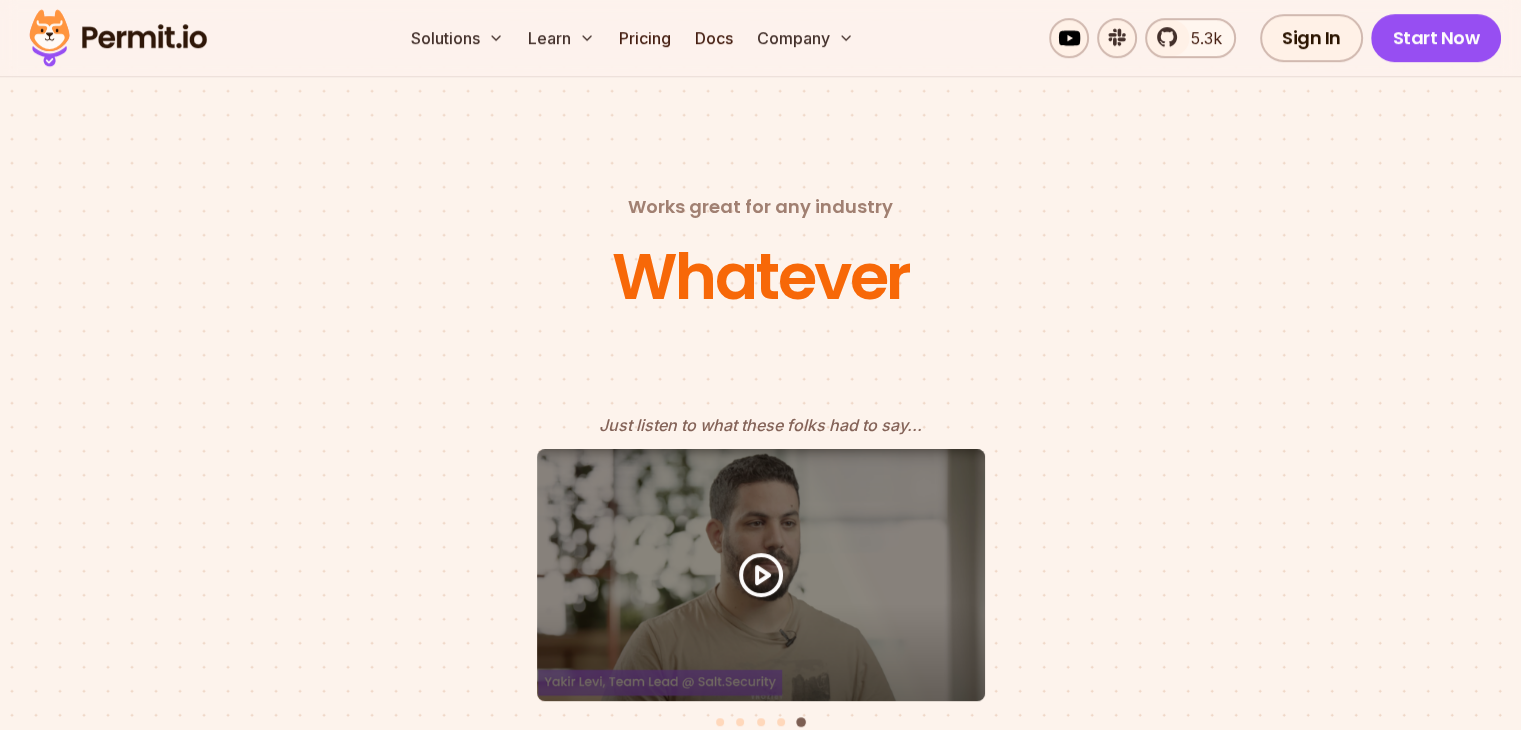 scroll, scrollTop: 8450, scrollLeft: 0, axis: vertical 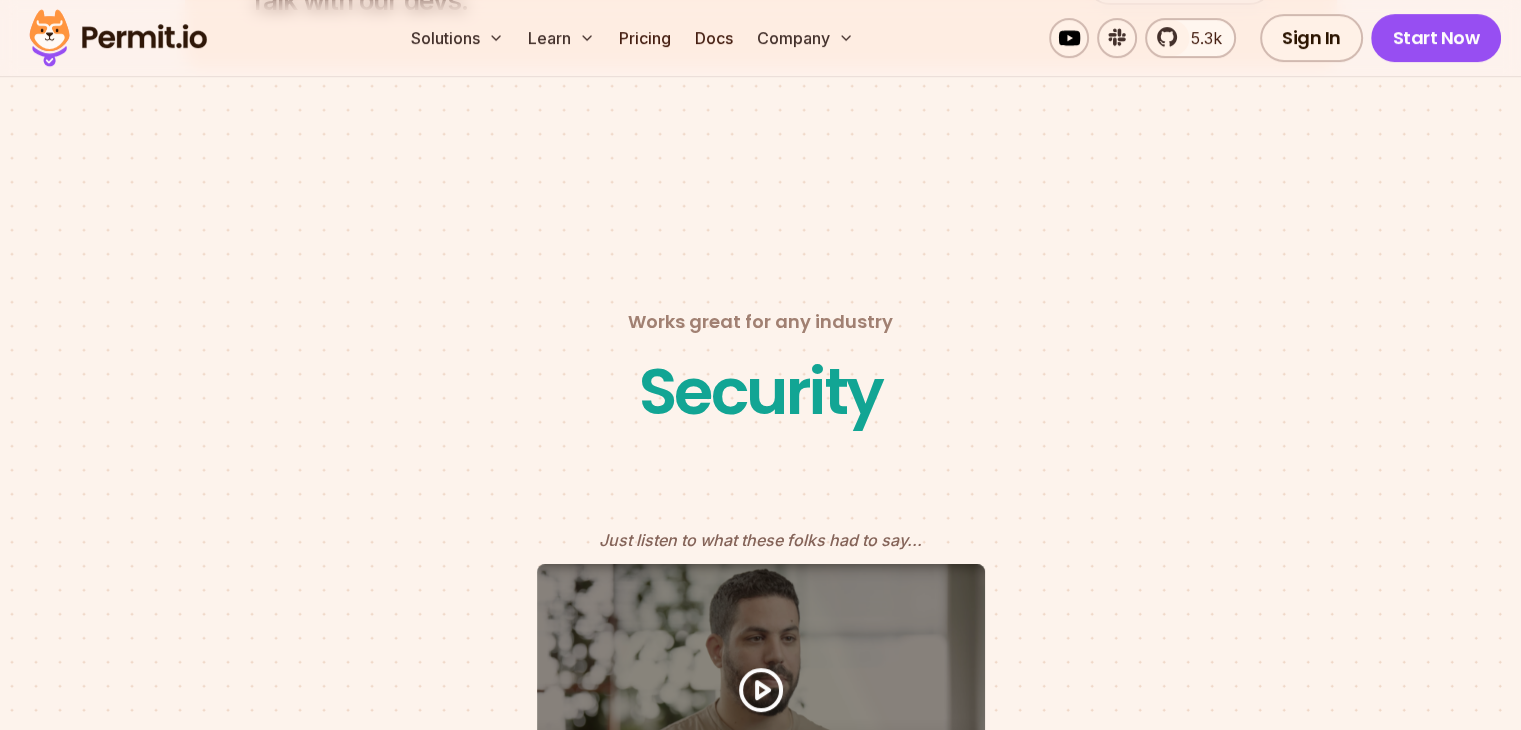 click on "Security" at bounding box center [761, 392] 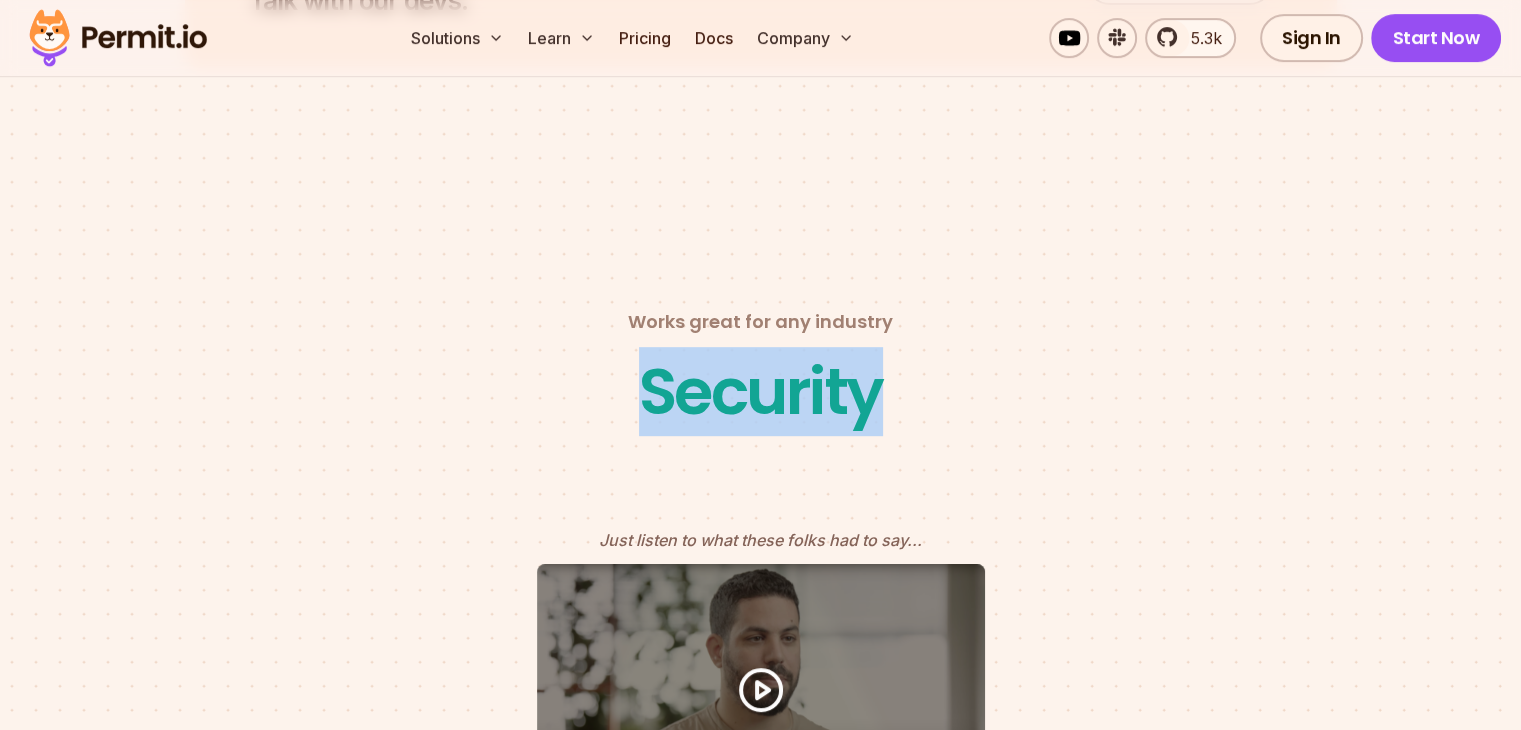 click on "Security" at bounding box center (761, 392) 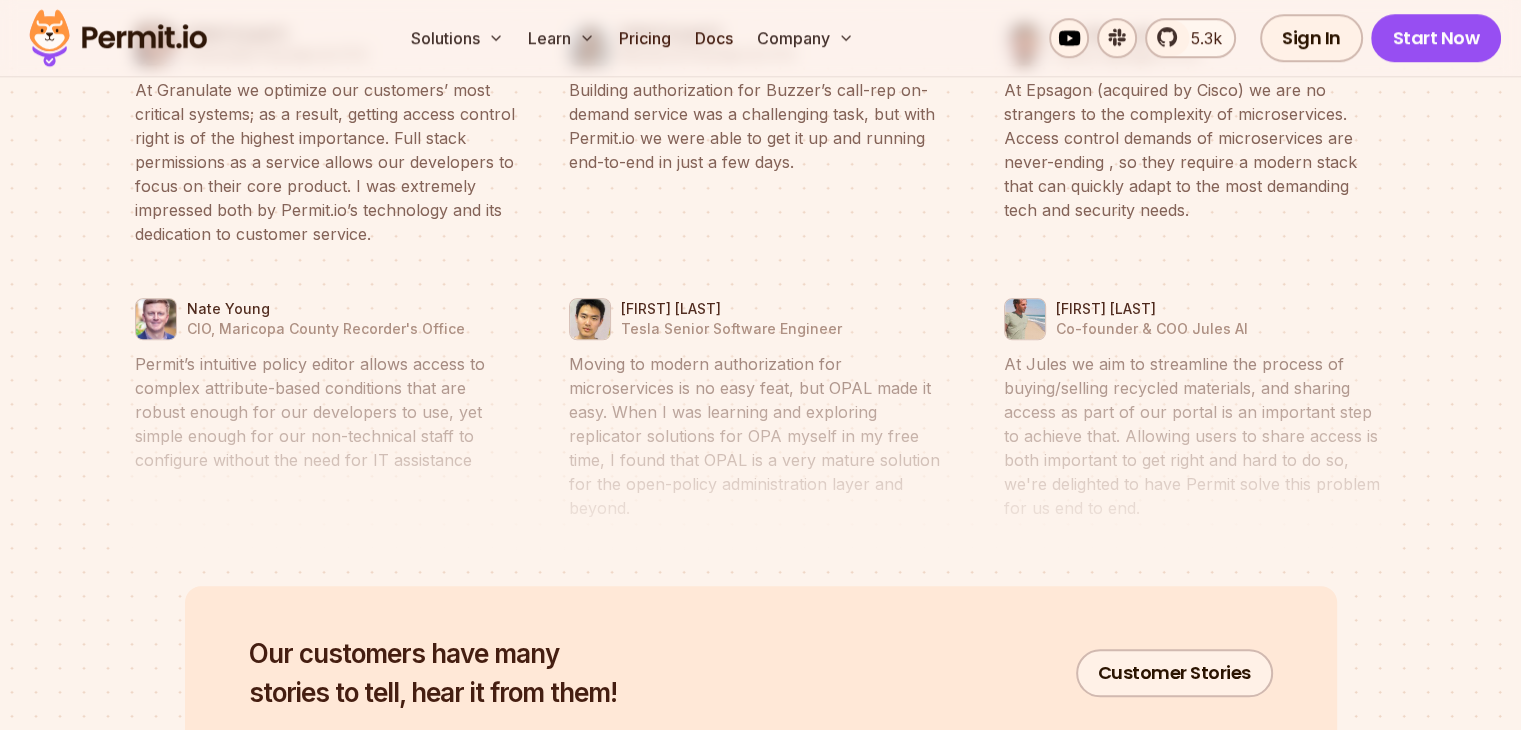scroll, scrollTop: 9405, scrollLeft: 0, axis: vertical 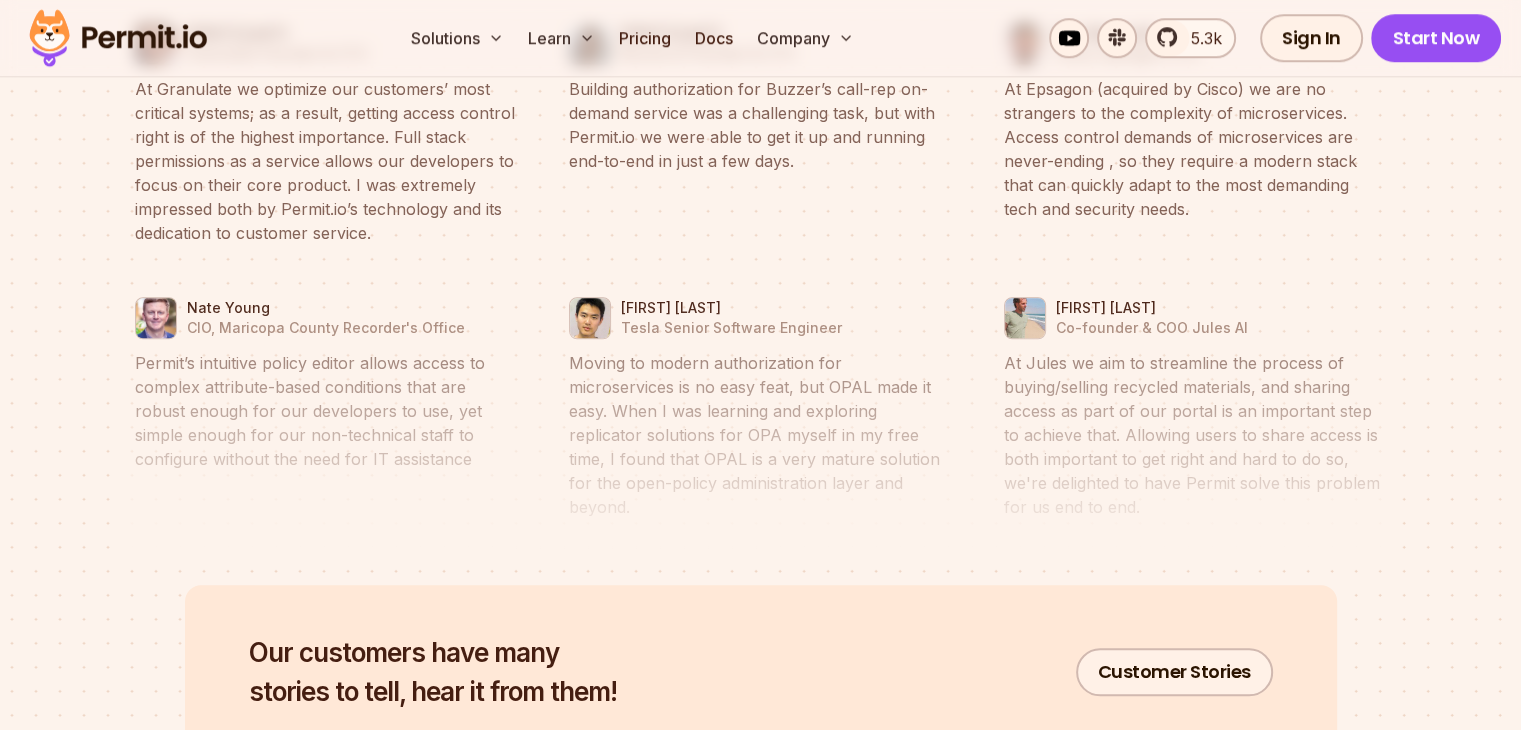 click on "Moving to modern authorization for microservices is no easy feat, but OPAL made it easy. When I was learning and exploring replicator solutions for OPA myself in my free time, I found that OPAL is a very mature solution  for the open-policy administration layer and beyond." at bounding box center [760, 435] 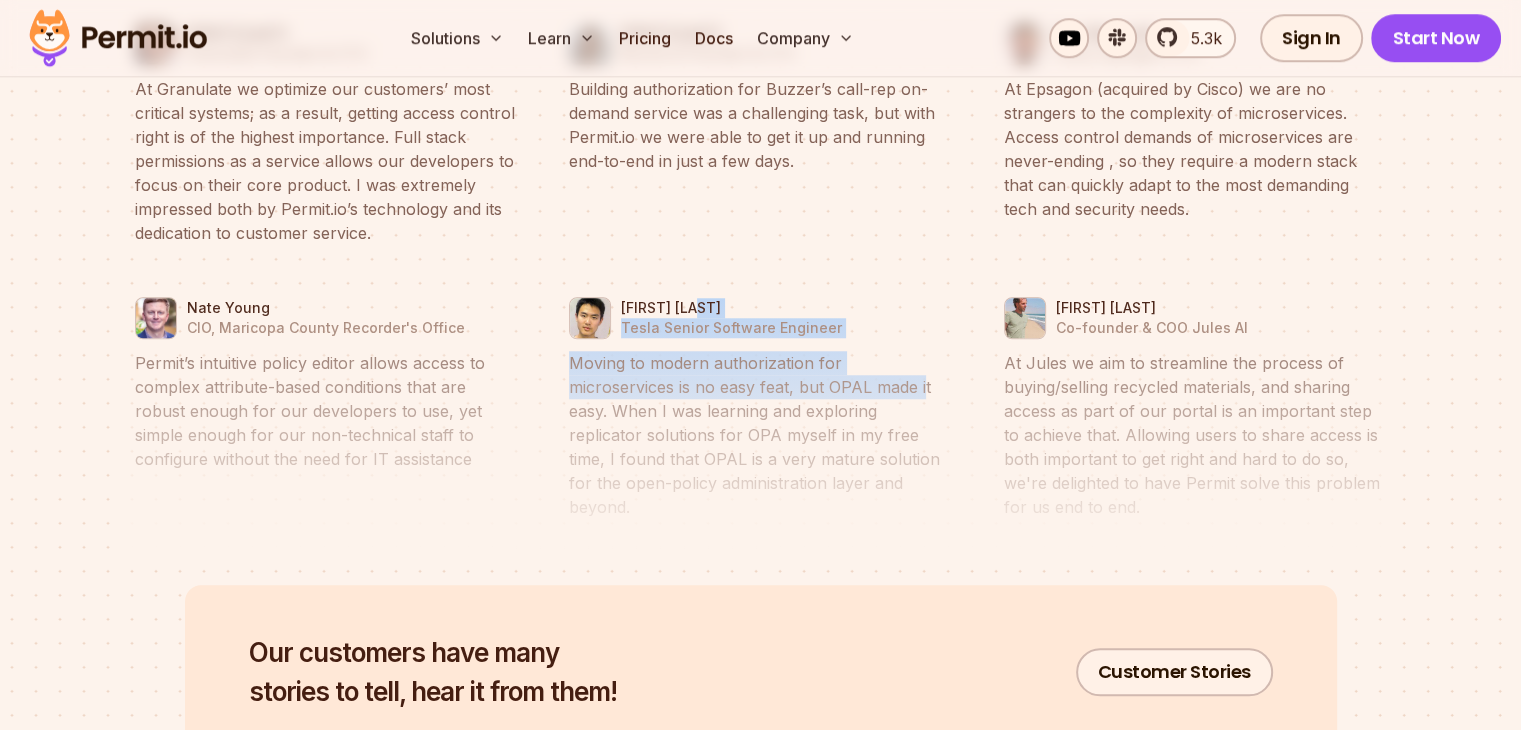 drag, startPoint x: 812, startPoint y: 352, endPoint x: 816, endPoint y: 273, distance: 79.101204 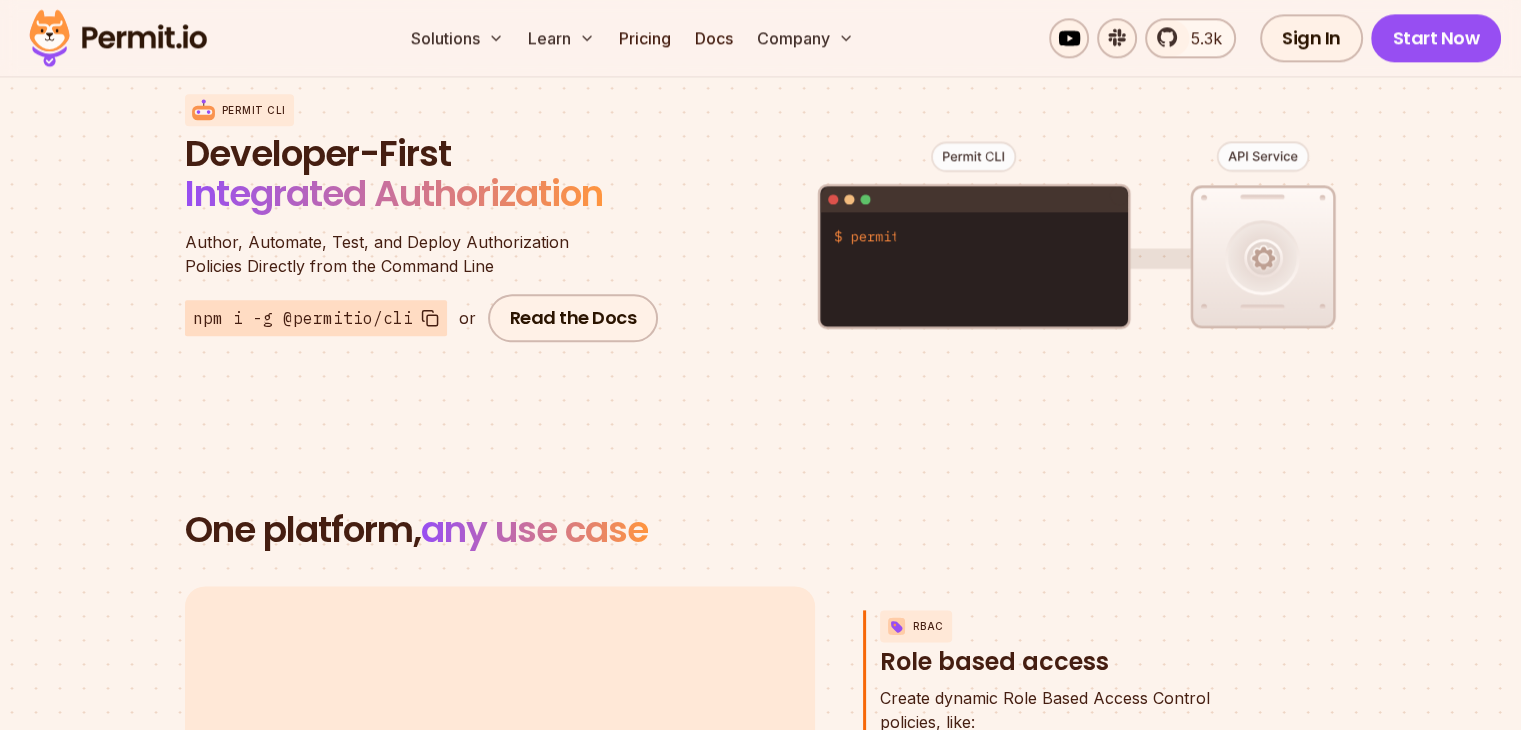 scroll, scrollTop: 2415, scrollLeft: 0, axis: vertical 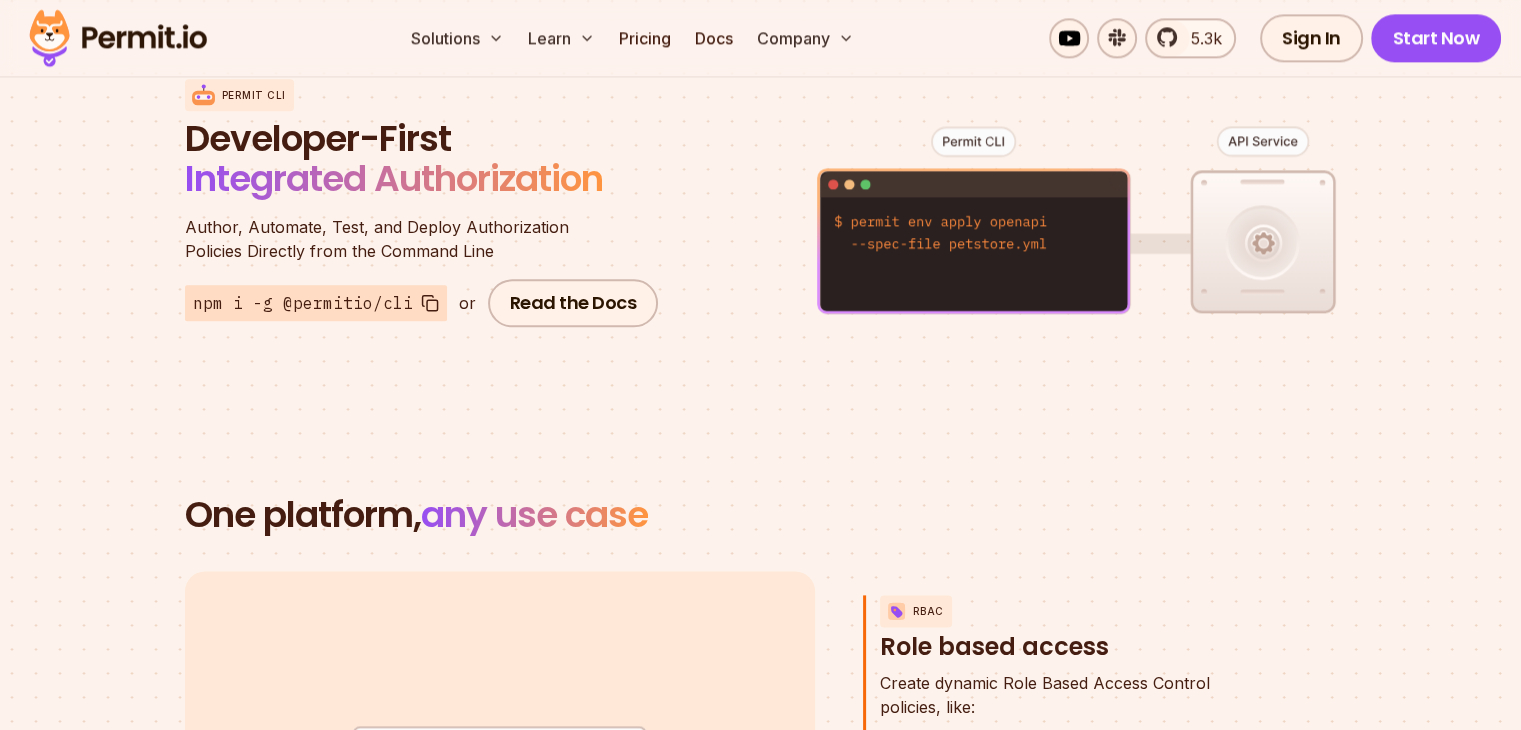 click at bounding box center (1077, 235) 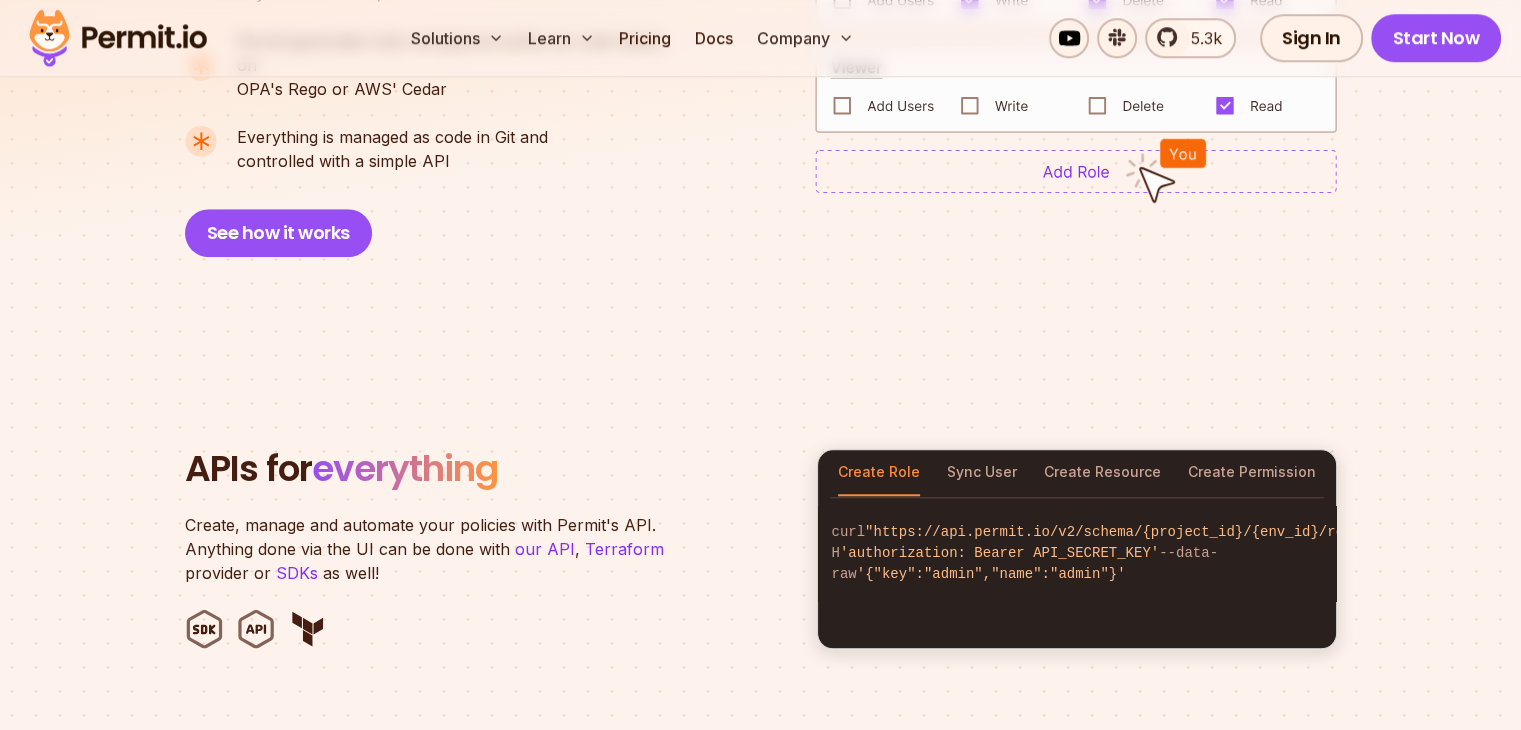 scroll, scrollTop: 1676, scrollLeft: 0, axis: vertical 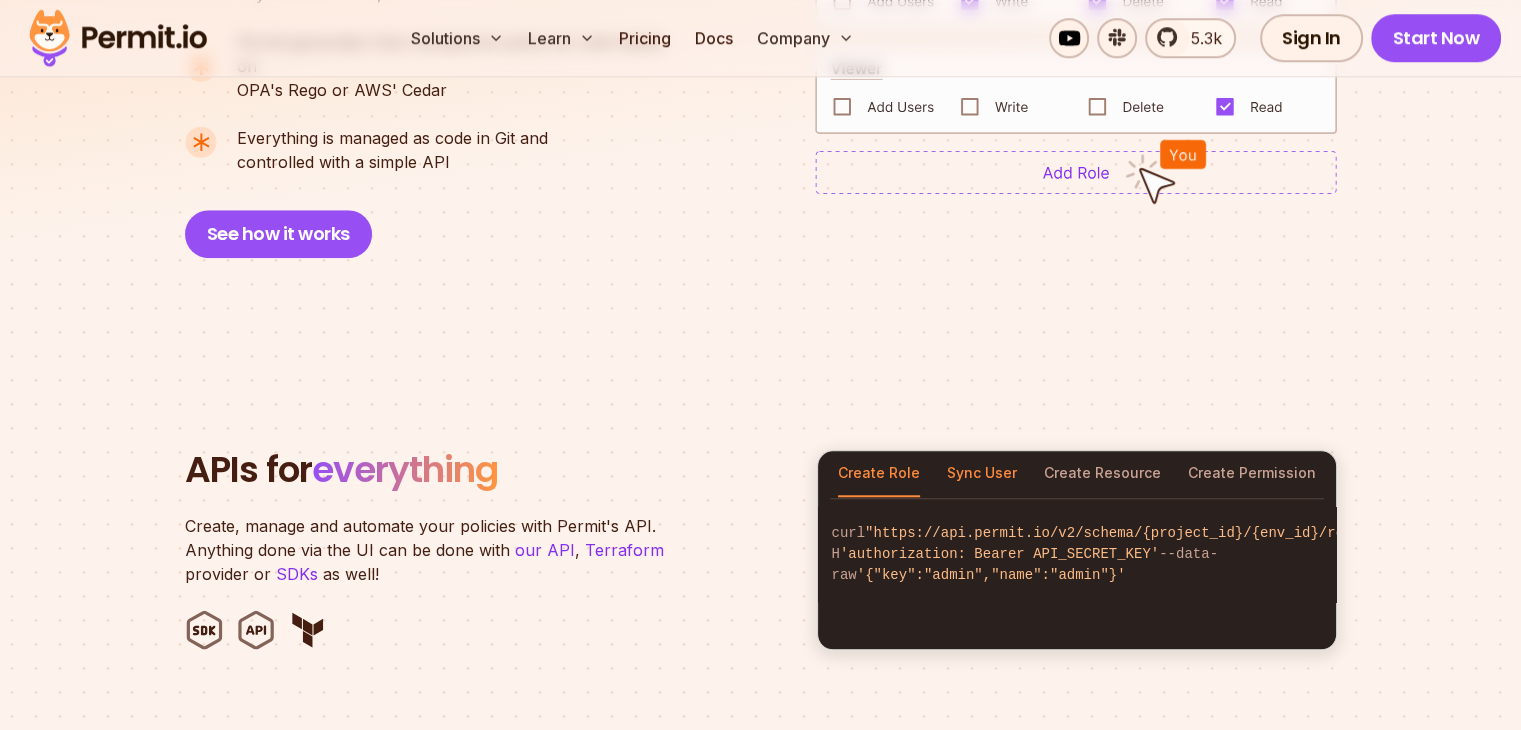 click on "Sync User" at bounding box center [982, 474] 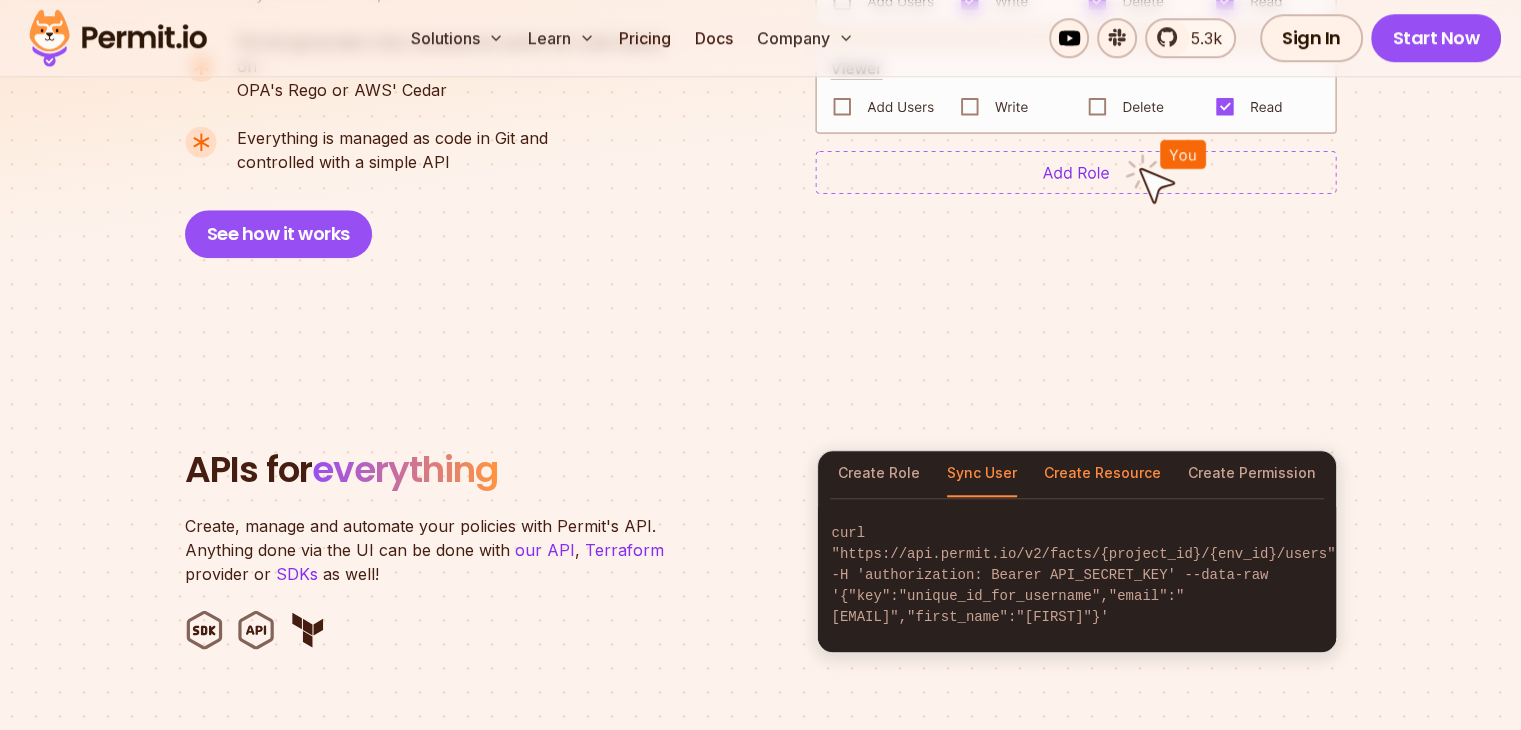 click on "Create Resource" at bounding box center [1102, 474] 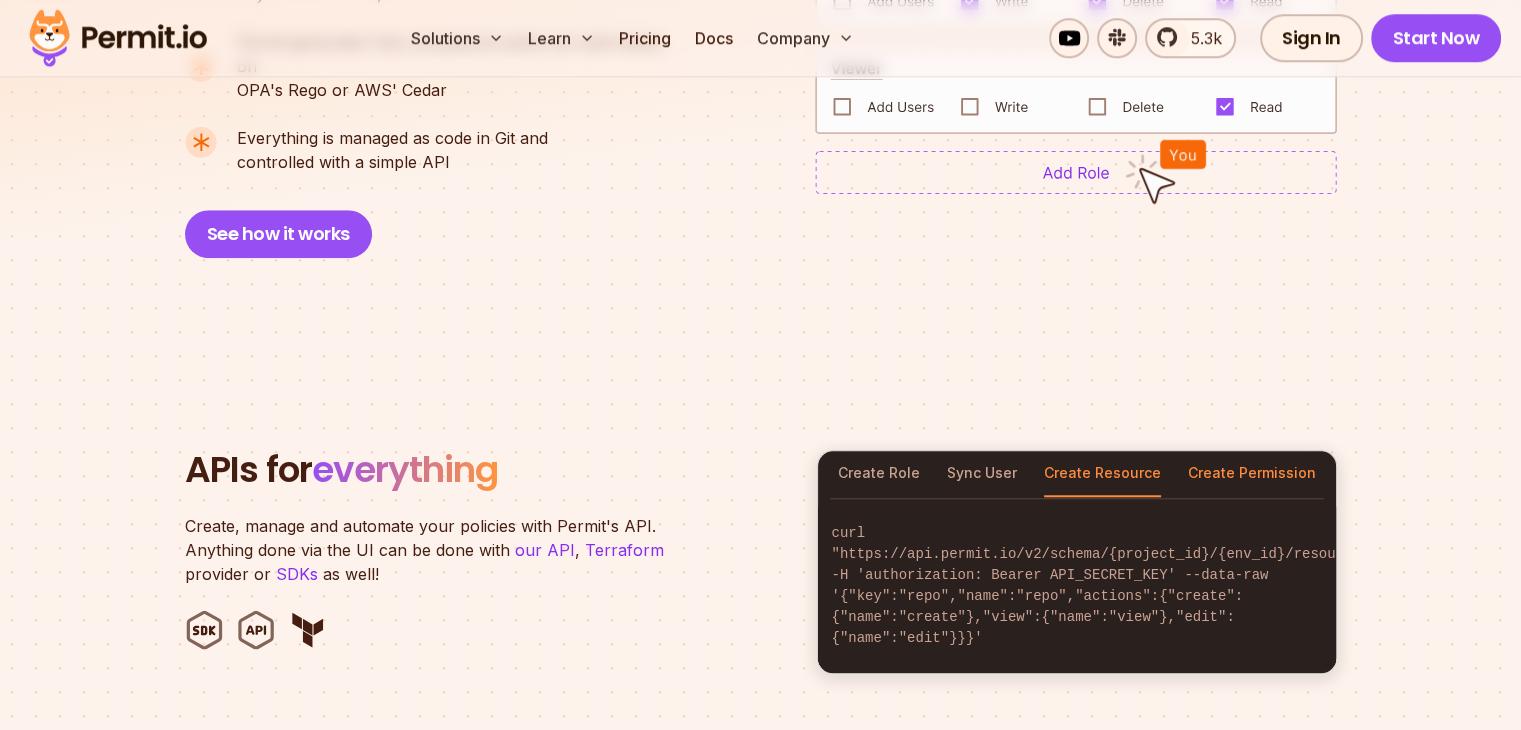 click on "Create Permission" at bounding box center [1252, 474] 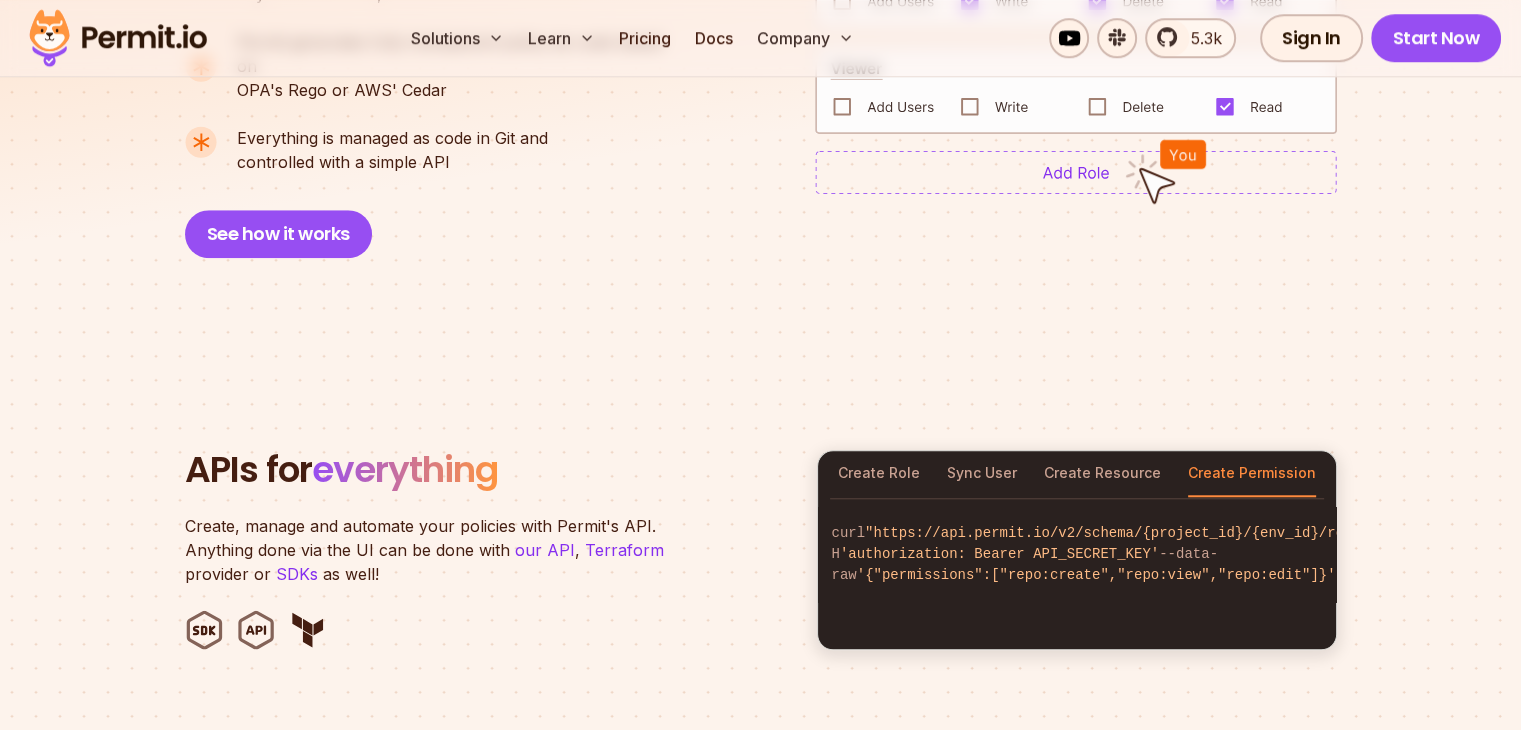 click on "Create Role Sync User Create Resource Create Permission" at bounding box center [1077, 474] 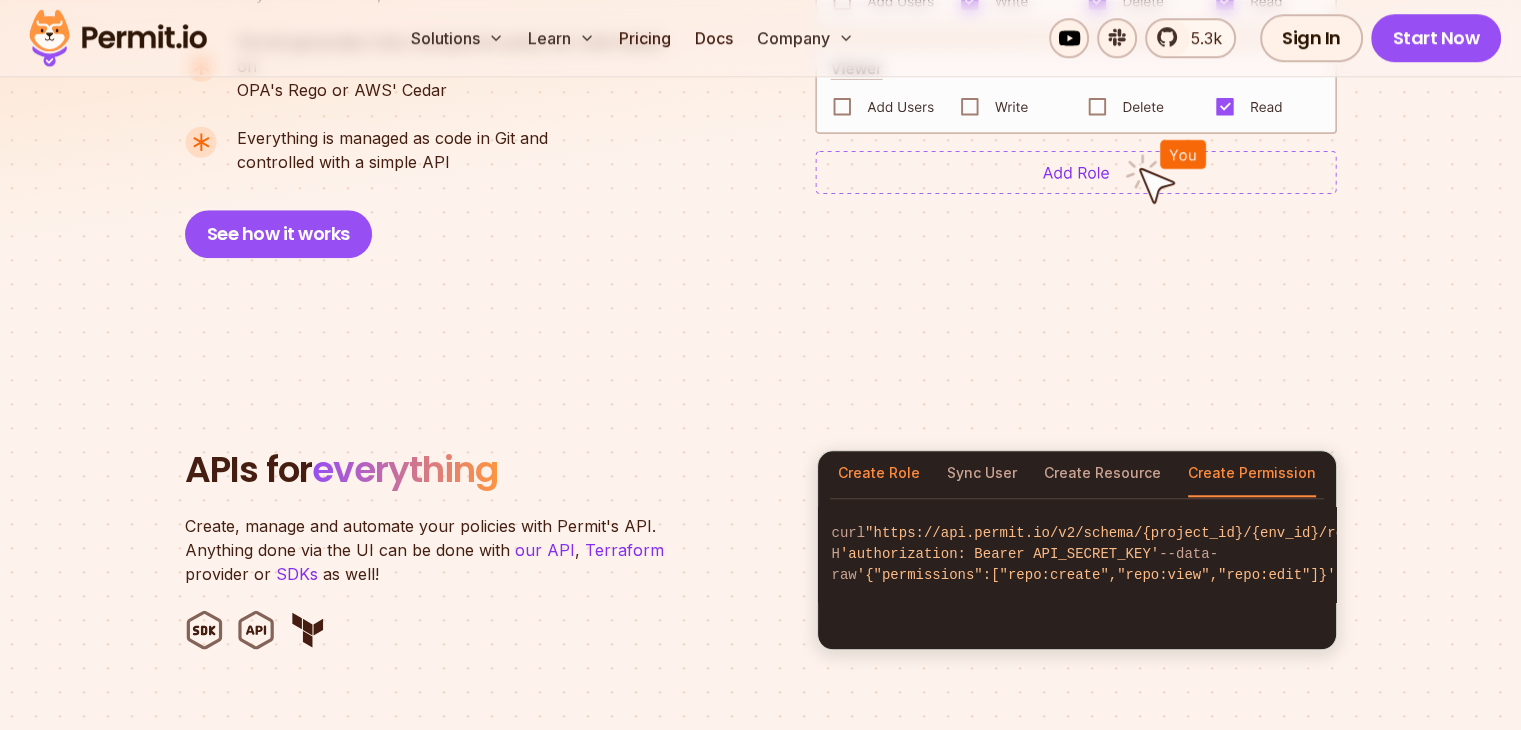 click on "Create Role" at bounding box center (879, 474) 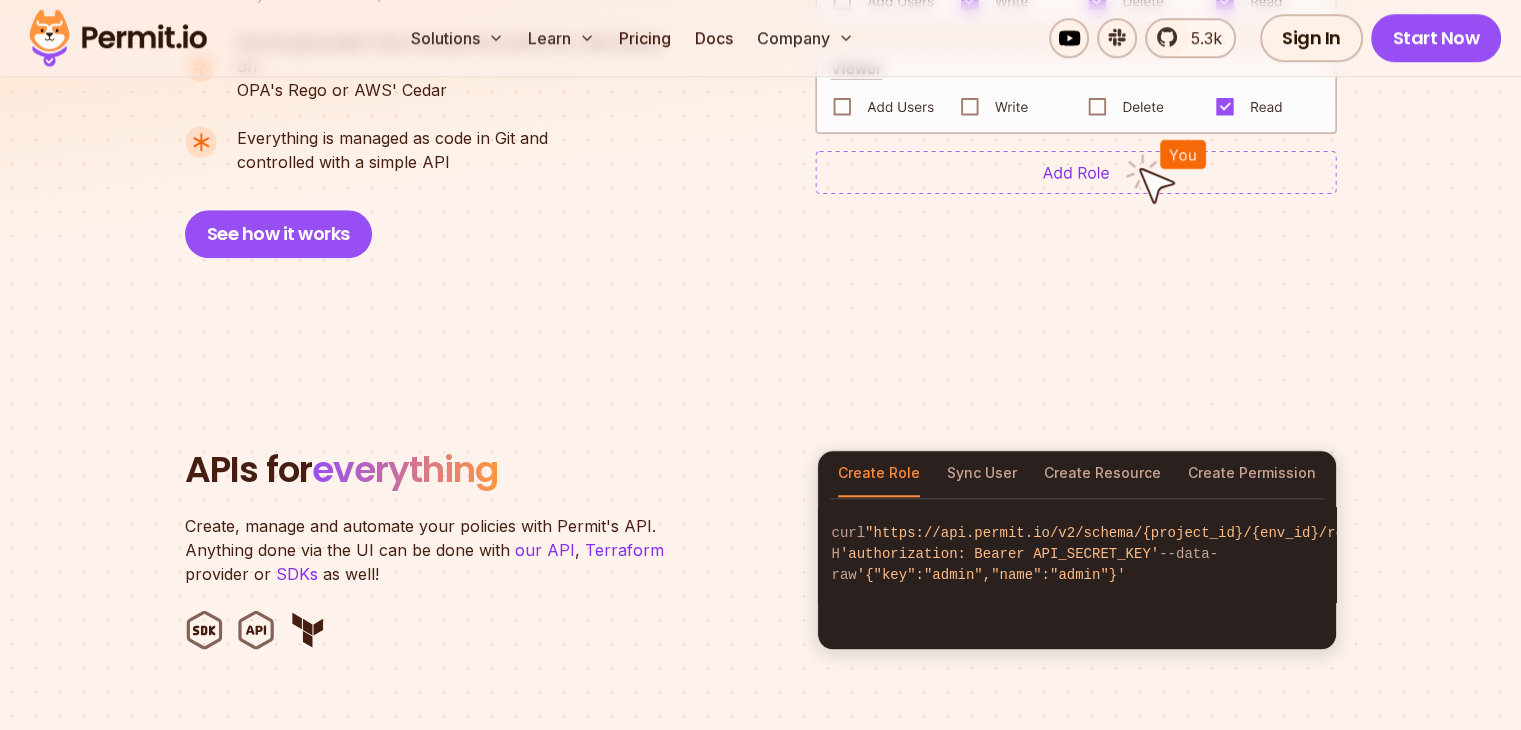 click on "APIs for  everything Create, manage and automate your policies with Permit's API. Anything done via the UI can be done with   our API ,   Terraform   provider or   SDKs   as well!" at bounding box center [489, 550] 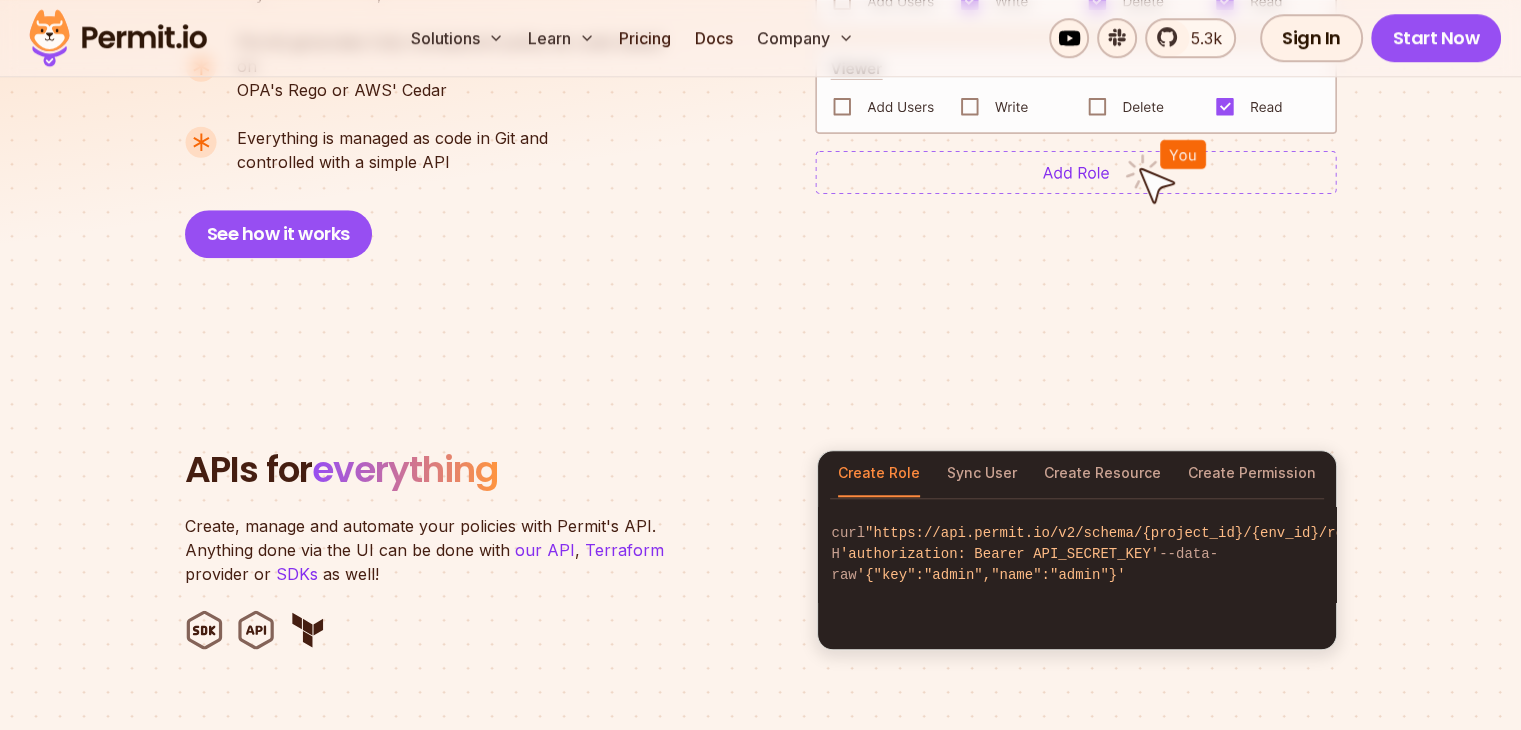 click on "everything" at bounding box center (405, 469) 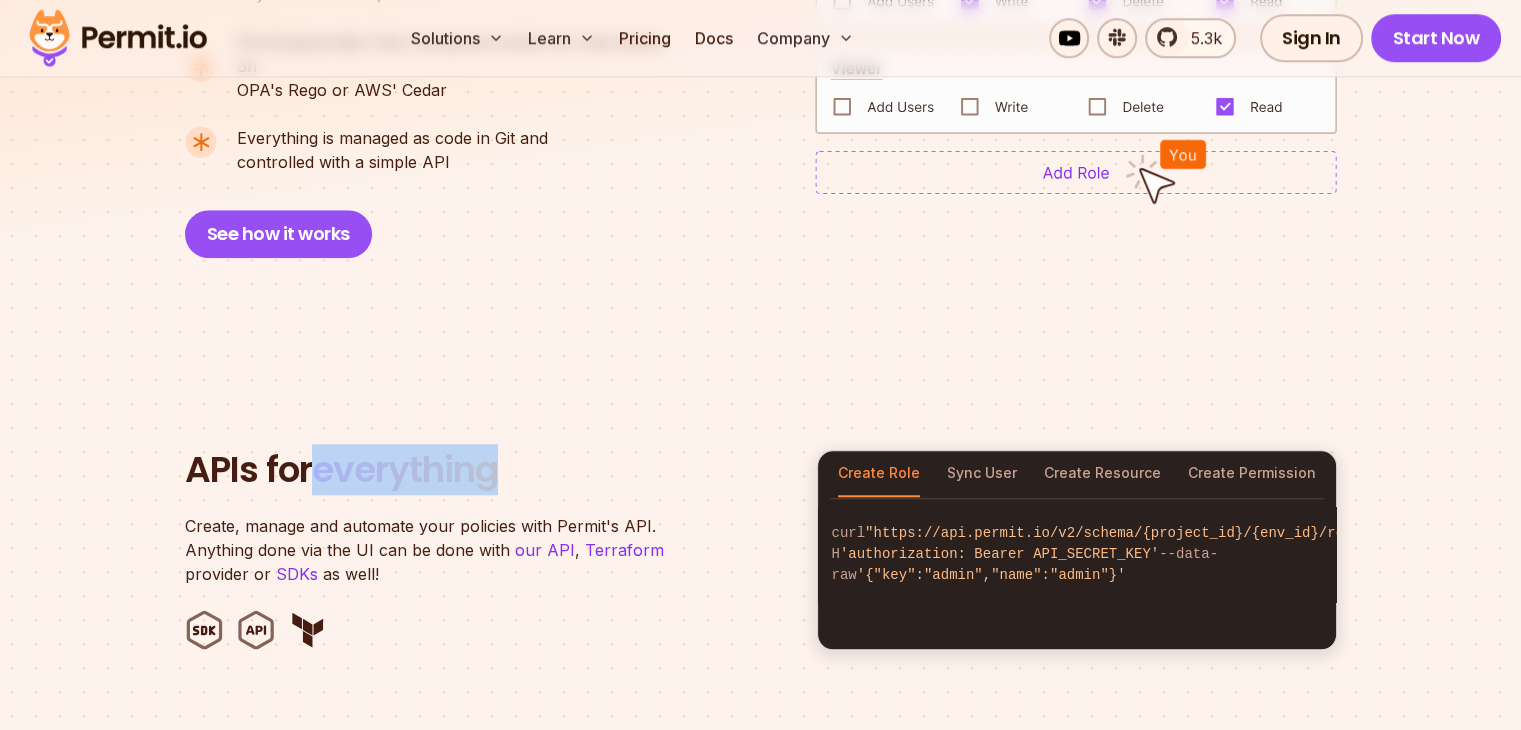click on "everything" at bounding box center [405, 469] 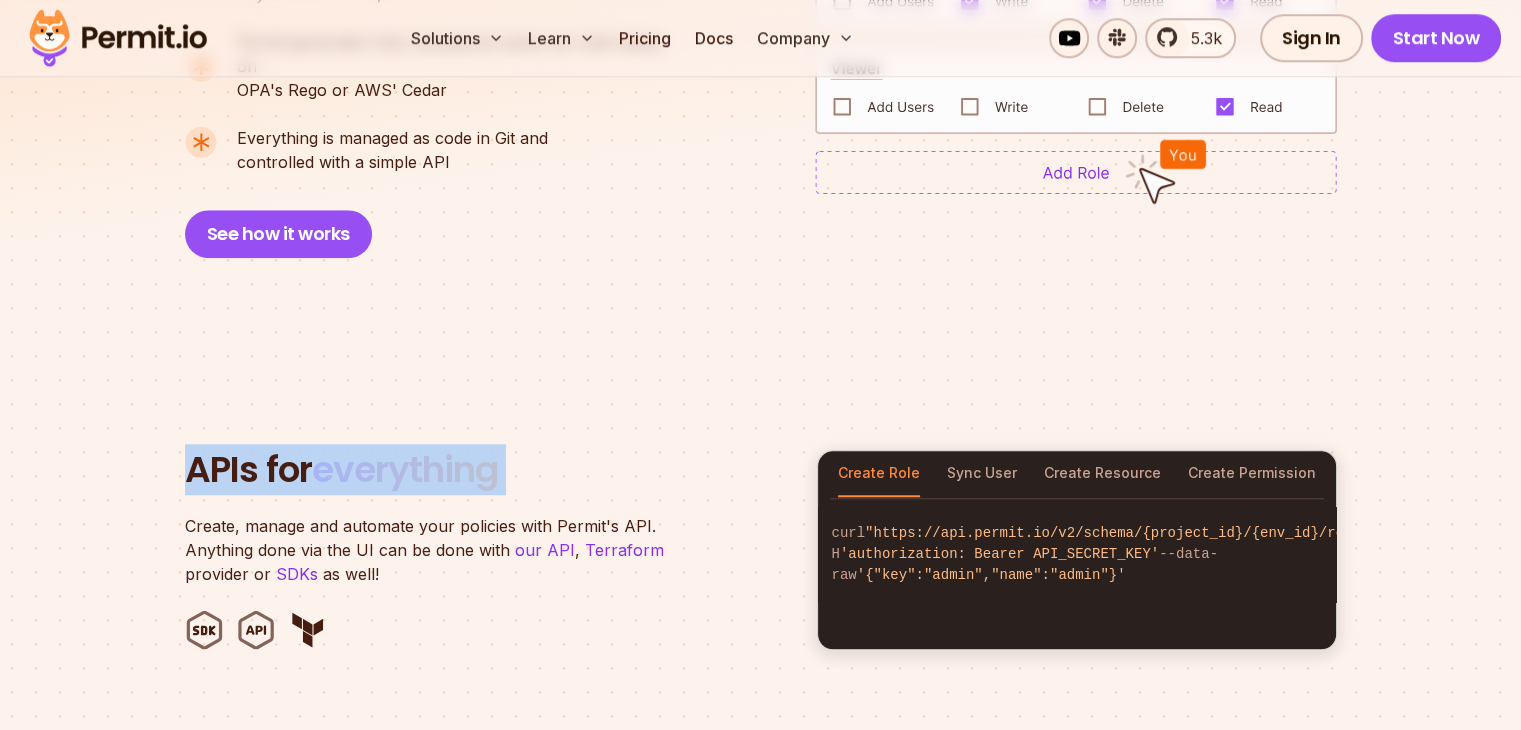 click on "everything" at bounding box center [405, 469] 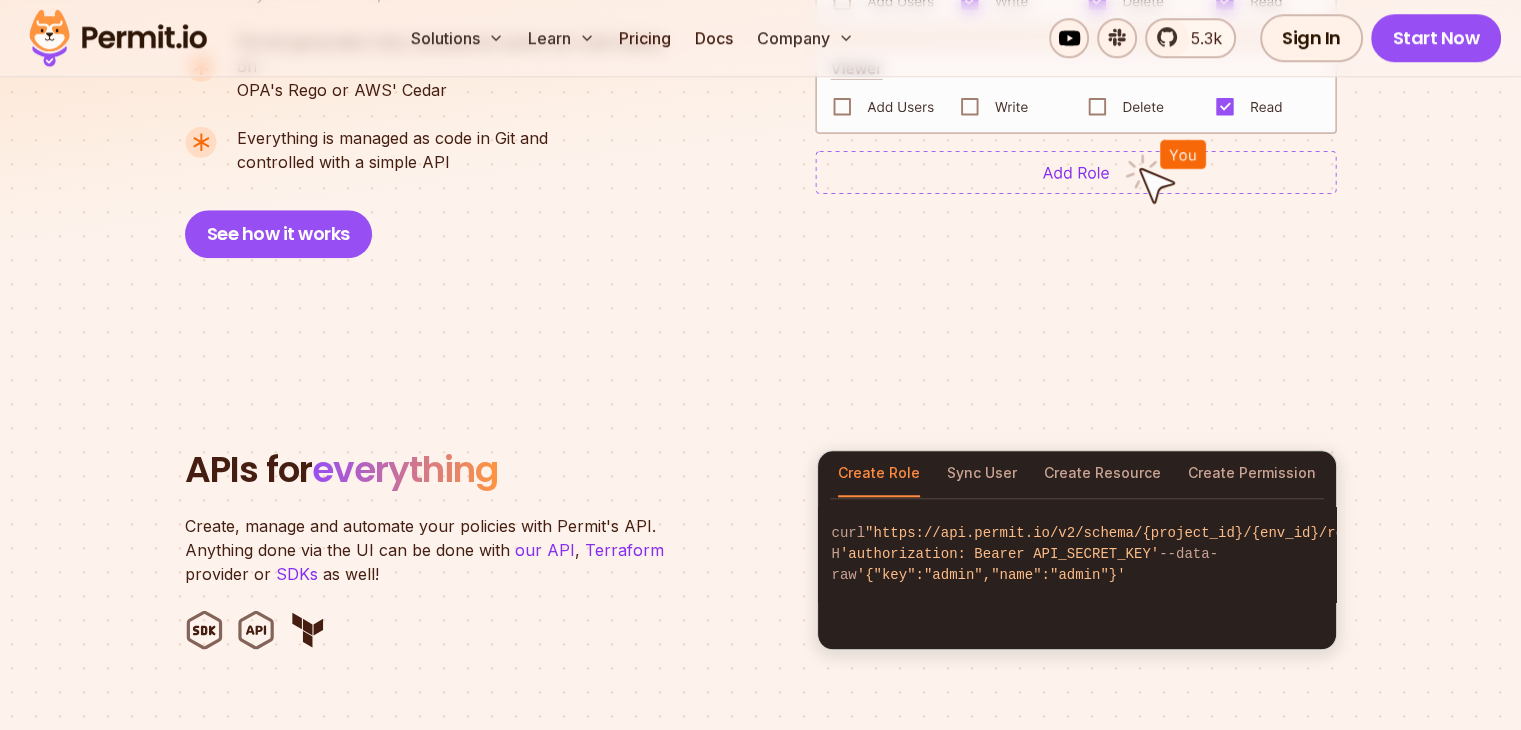 click on "Create, manage and automate your policies with Permit's API. Anything done via the UI can be done with   our API ,   Terraform   provider or   SDKs   as well!" at bounding box center [435, 550] 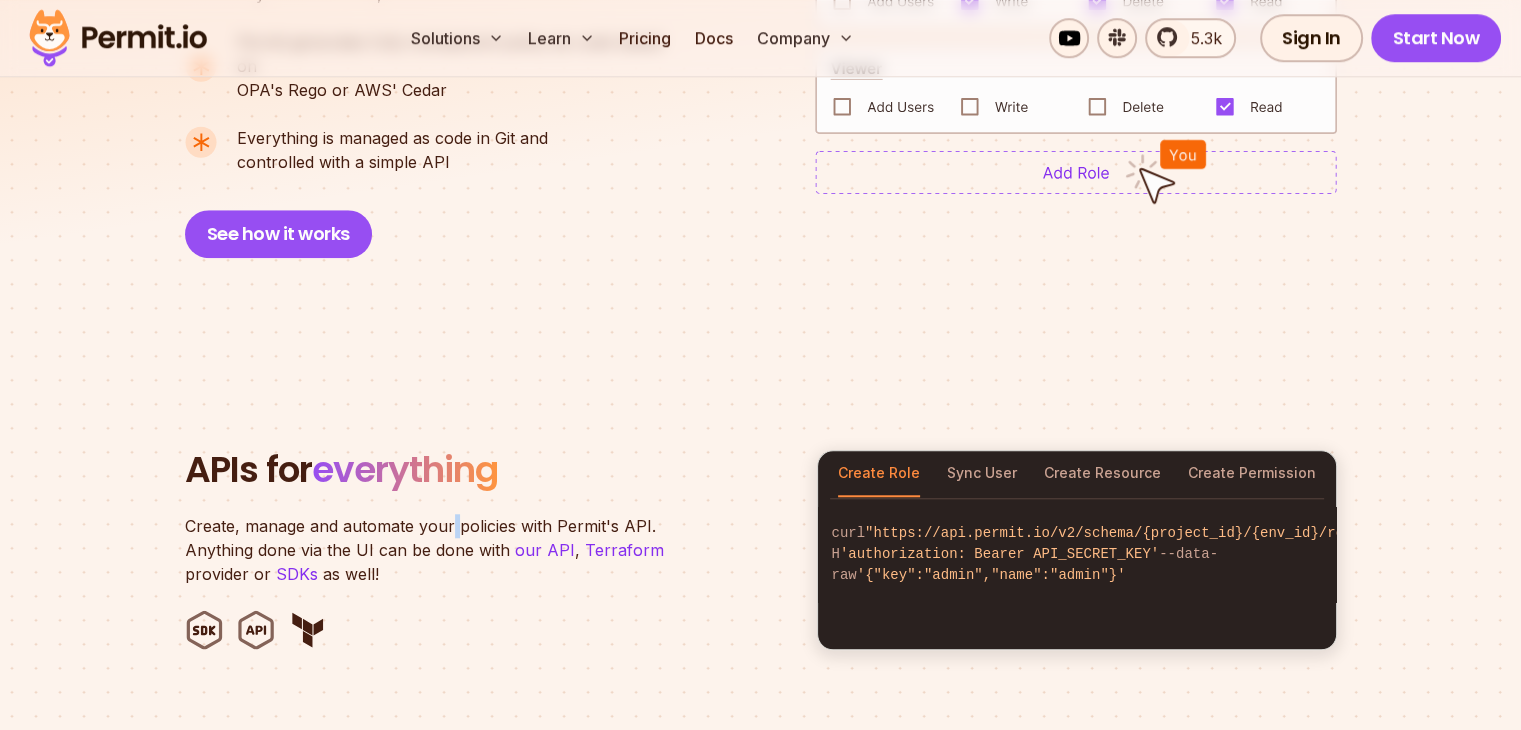 click on "Create, manage and automate your policies with Permit's API. Anything done via the UI can be done with   our API ,   Terraform   provider or   SDKs   as well!" at bounding box center (435, 550) 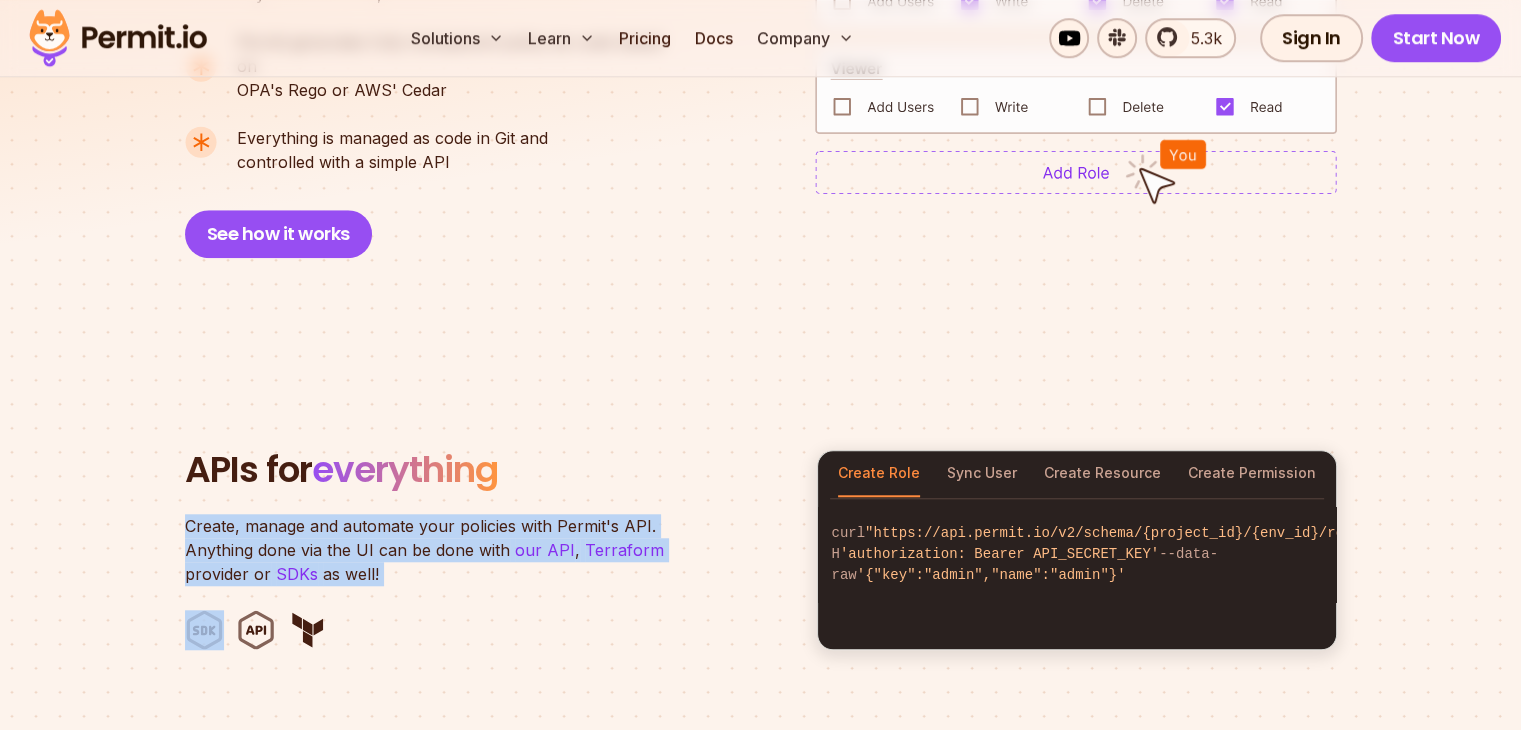 click on "Create, manage and automate your policies with Permit's API. Anything done via the UI can be done with   our API ,   Terraform   provider or   SDKs   as well!" at bounding box center [435, 550] 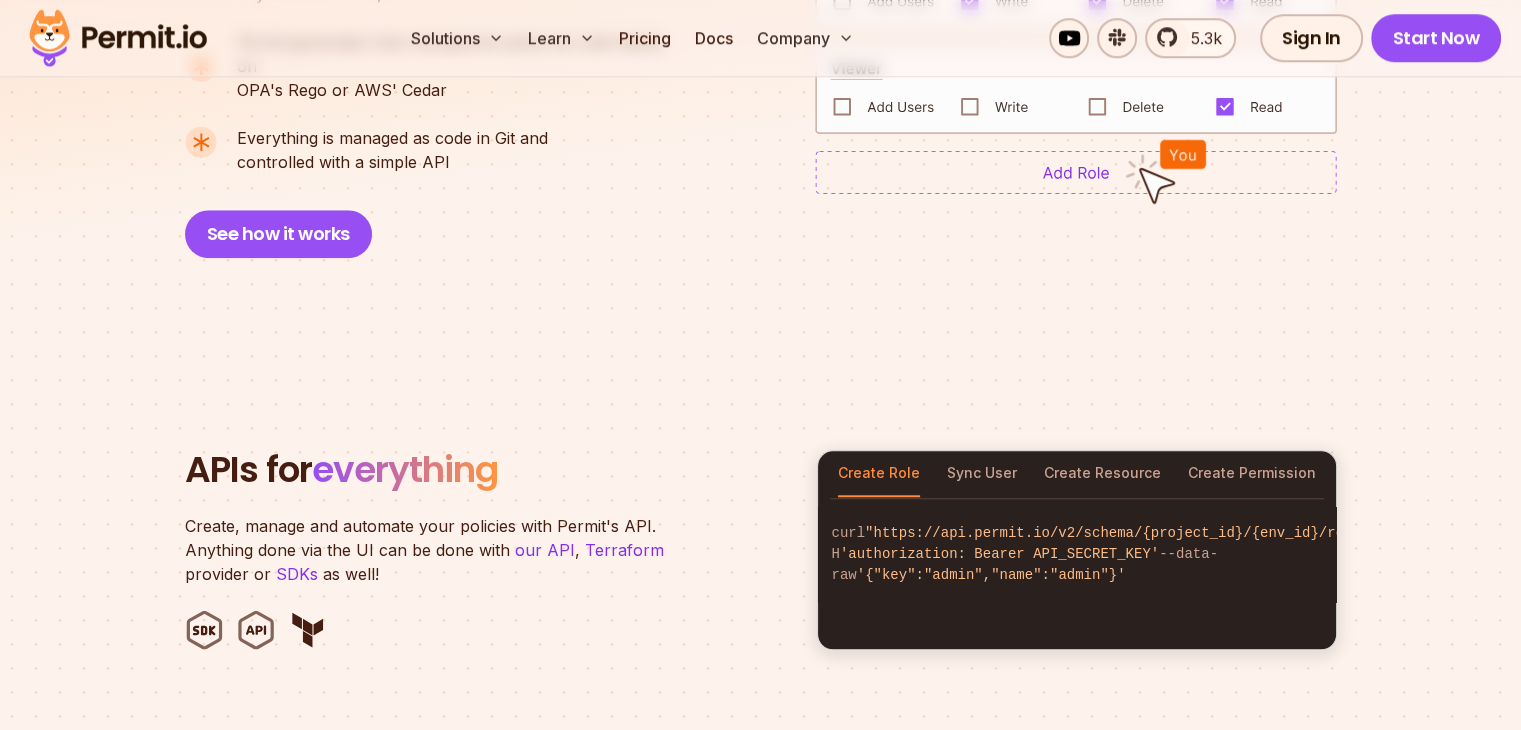 click at bounding box center (489, 630) 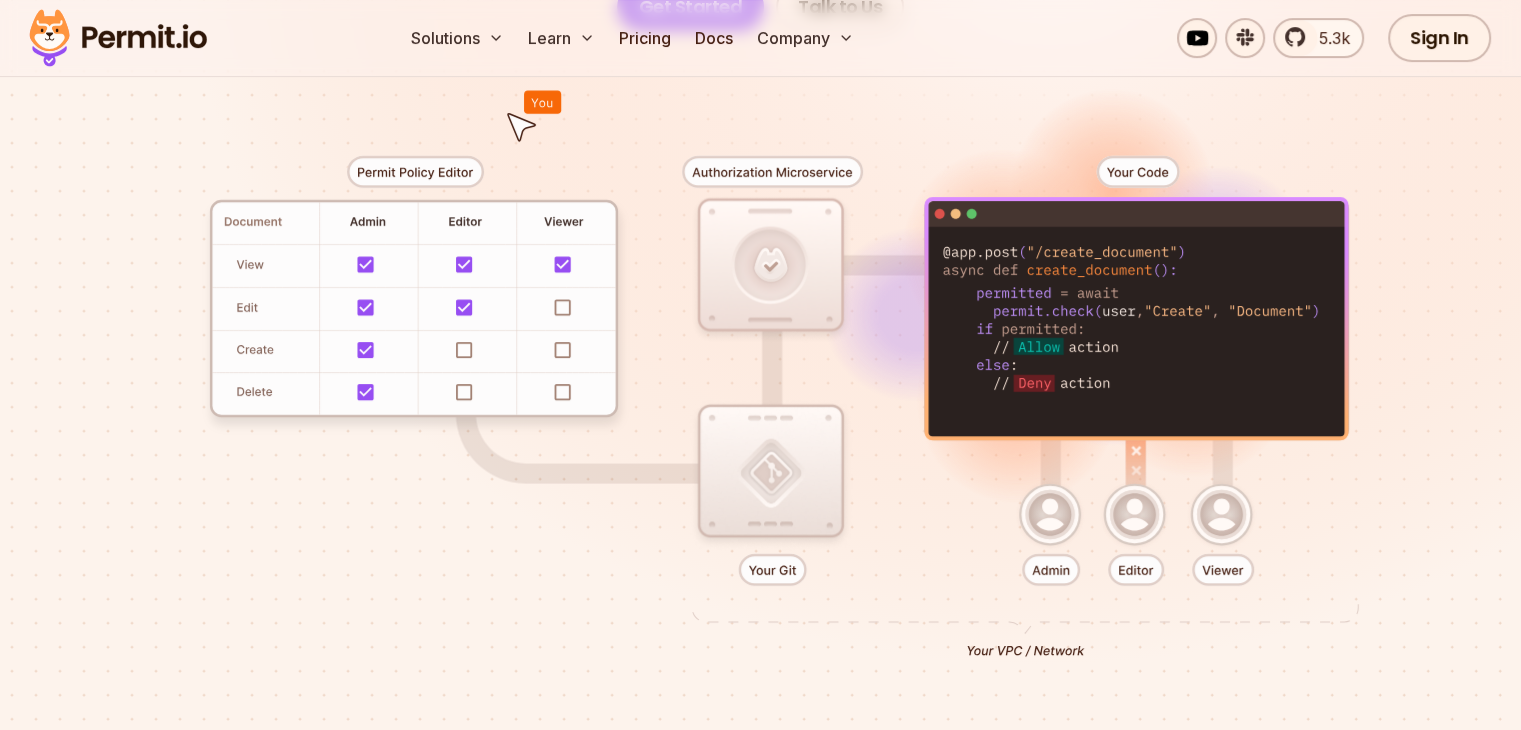 scroll, scrollTop: 0, scrollLeft: 0, axis: both 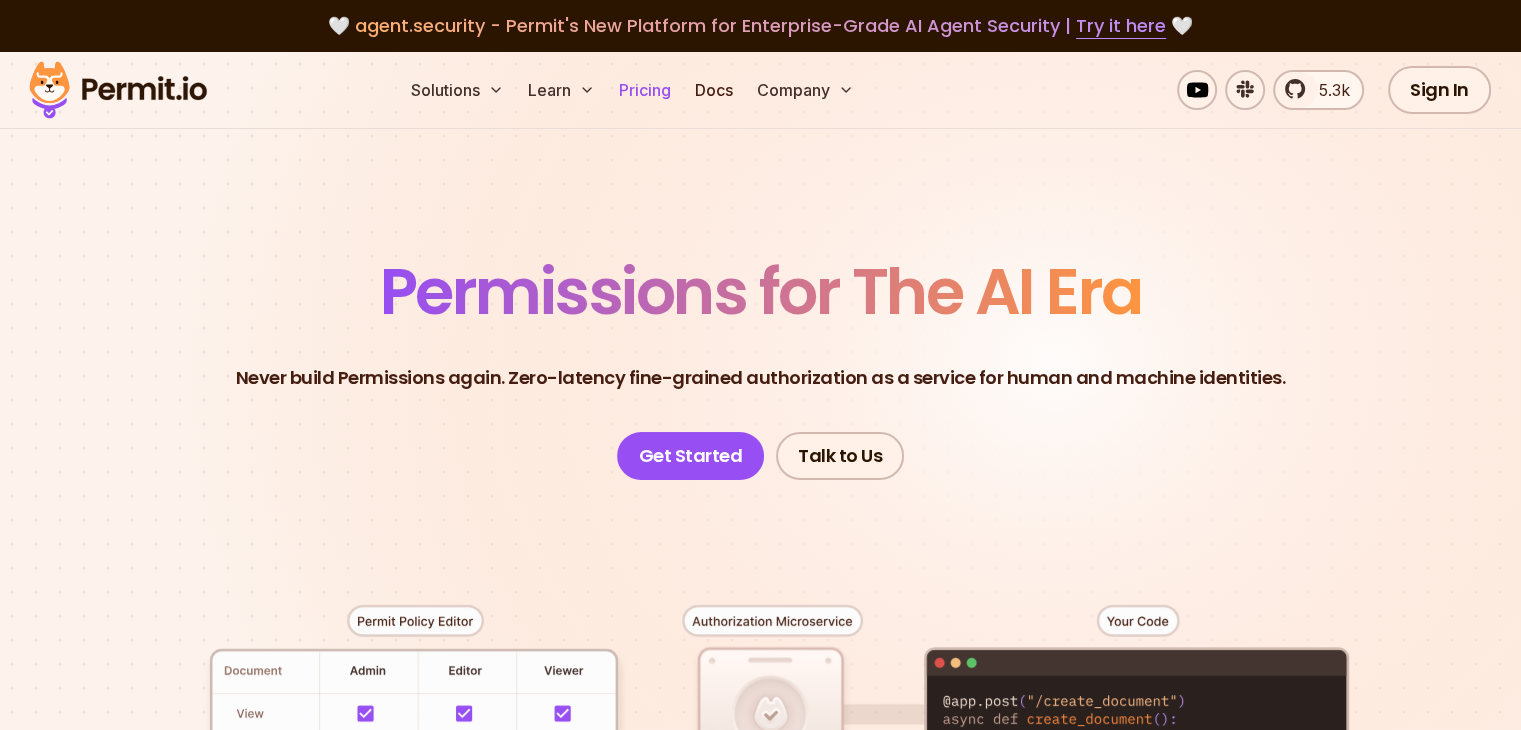 click on "Pricing" at bounding box center [645, 90] 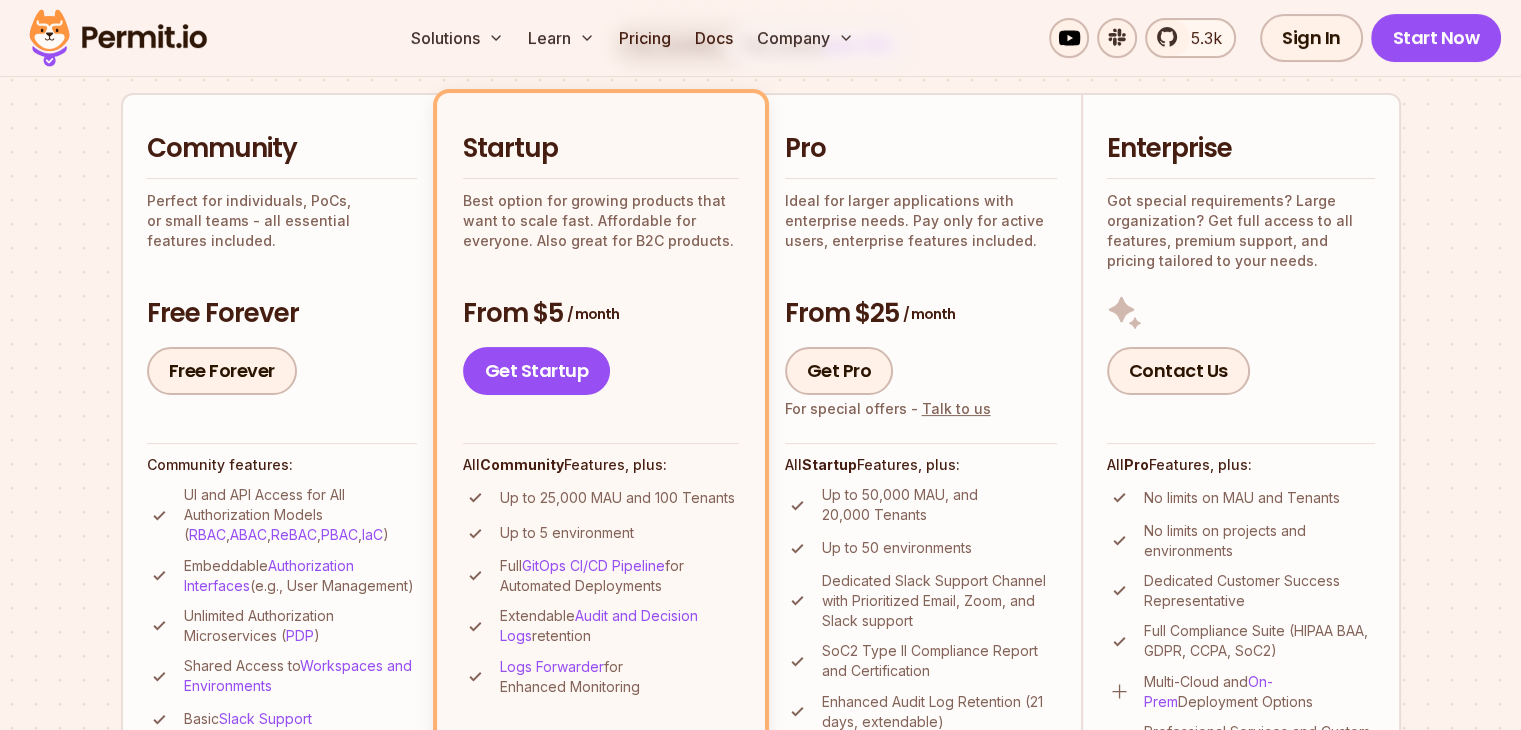 scroll, scrollTop: 0, scrollLeft: 0, axis: both 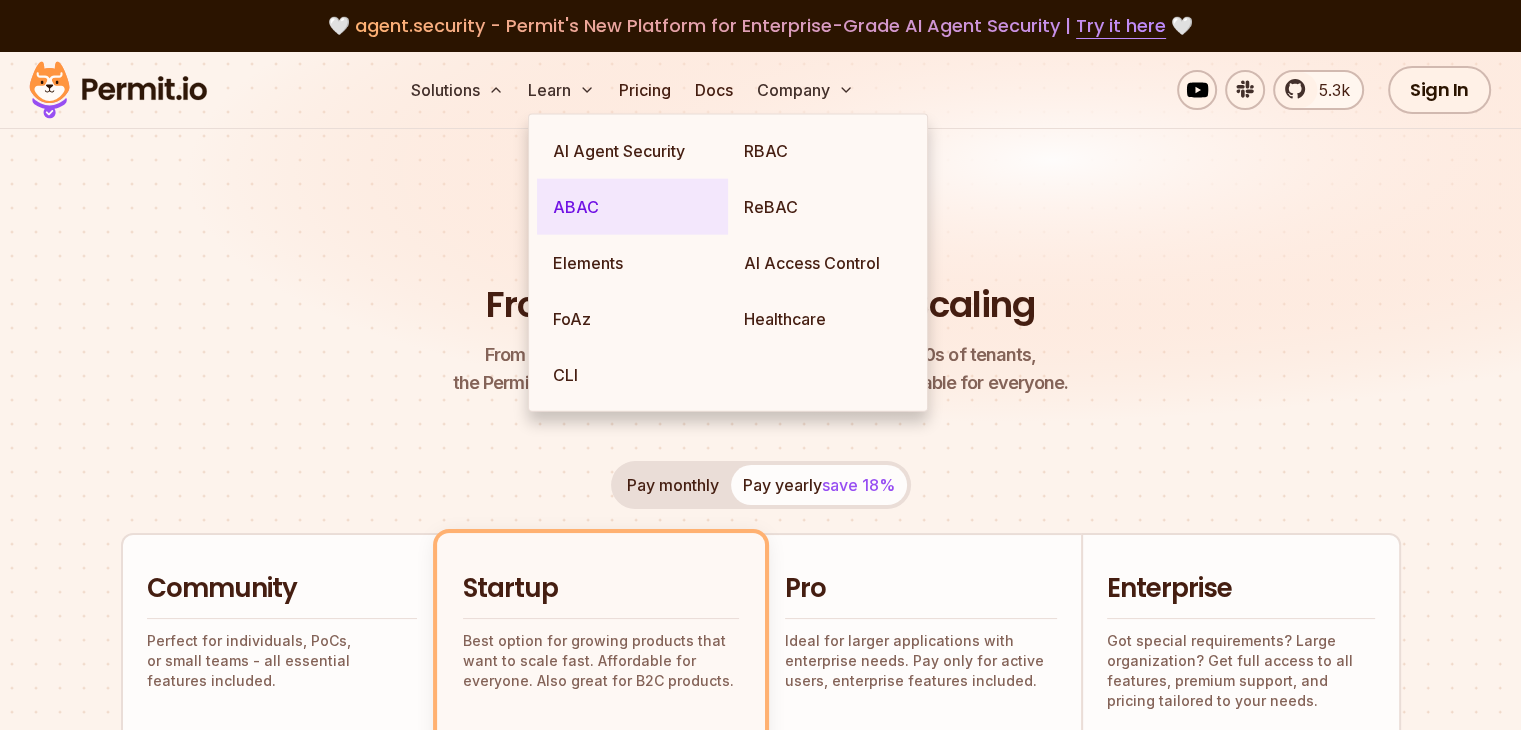 click on "ABAC" at bounding box center [632, 207] 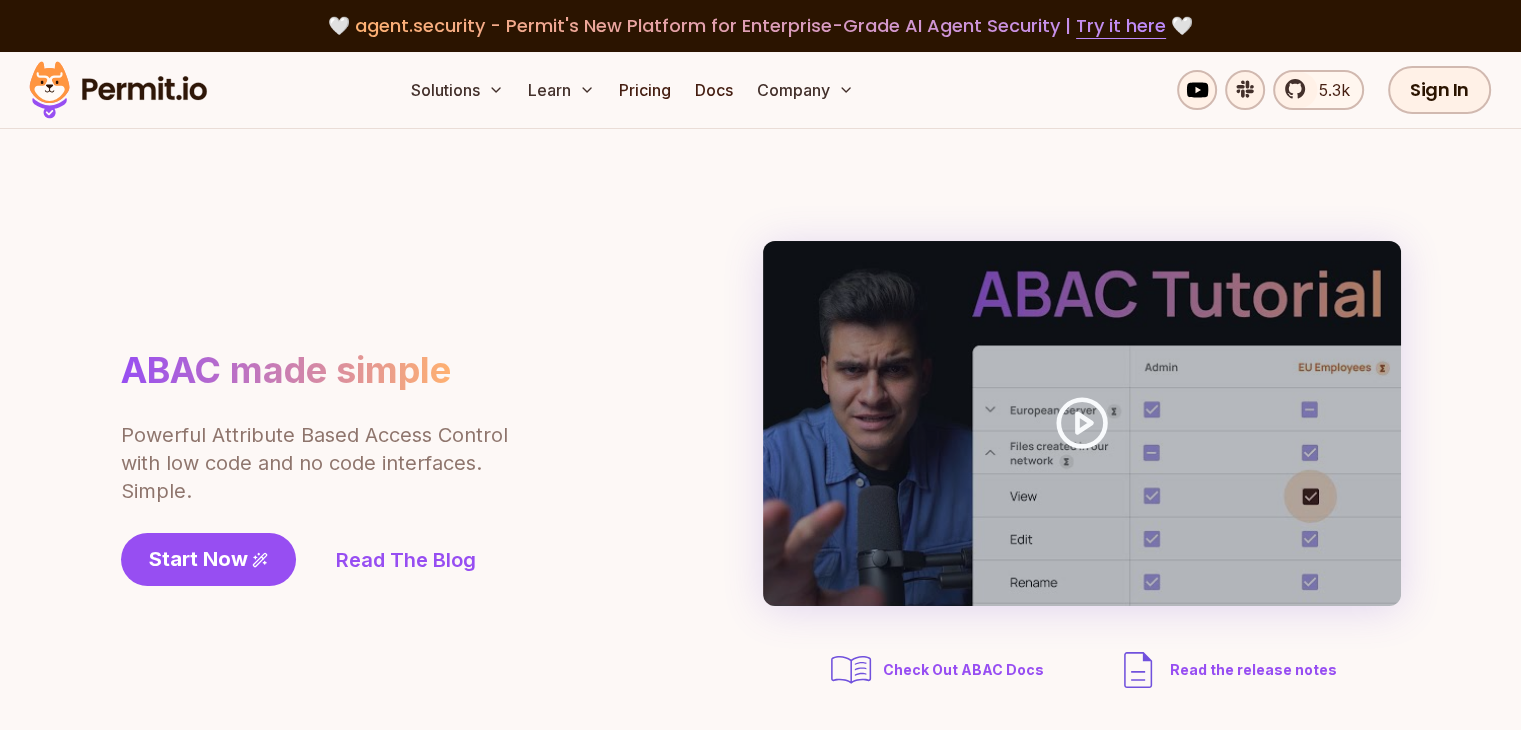 click on "ABAC made simple Powerful Attribute Based Access Control with low code and no code interfaces. Simple. Start Now Read The Blog Check Out ABAC Docs Read the release notes" at bounding box center [761, 467] 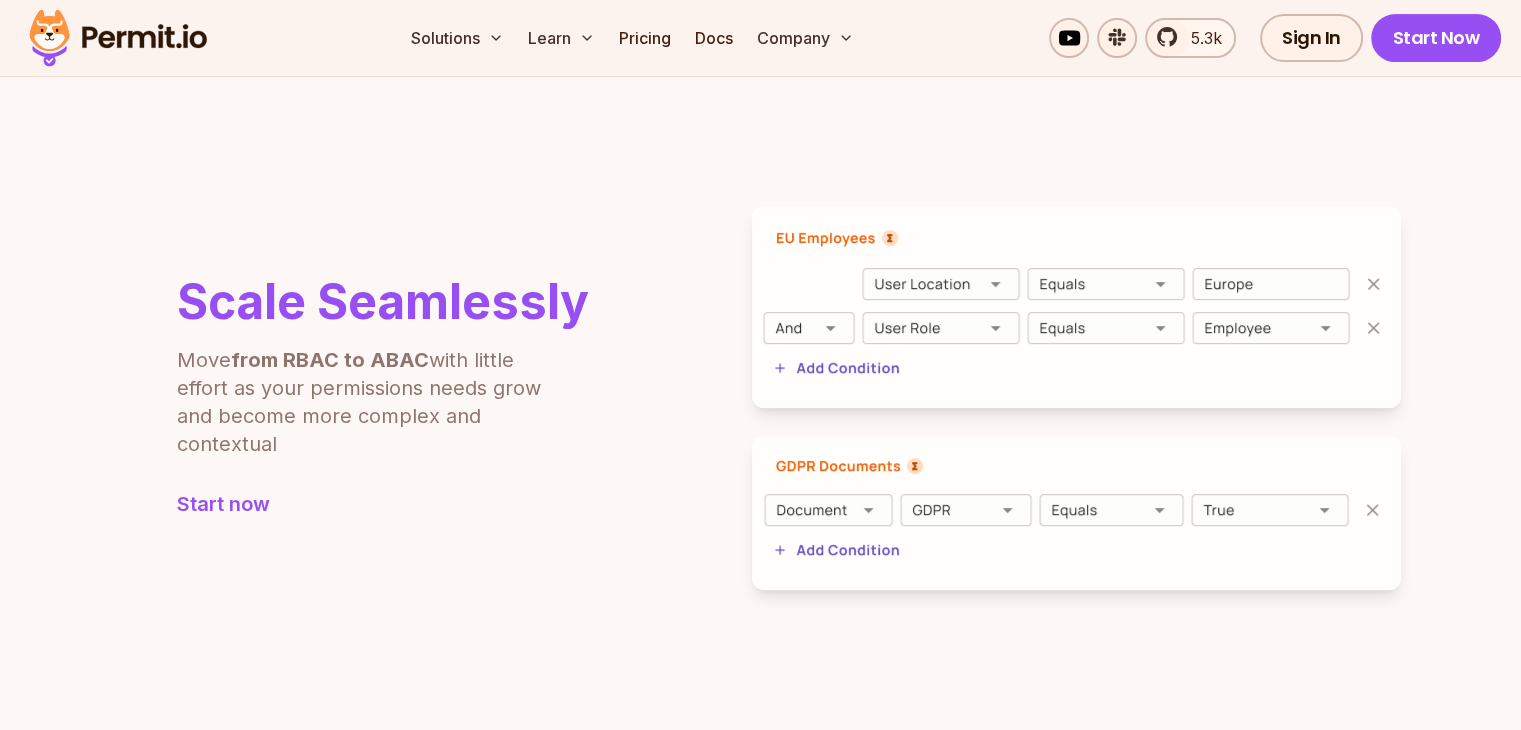 scroll, scrollTop: 680, scrollLeft: 0, axis: vertical 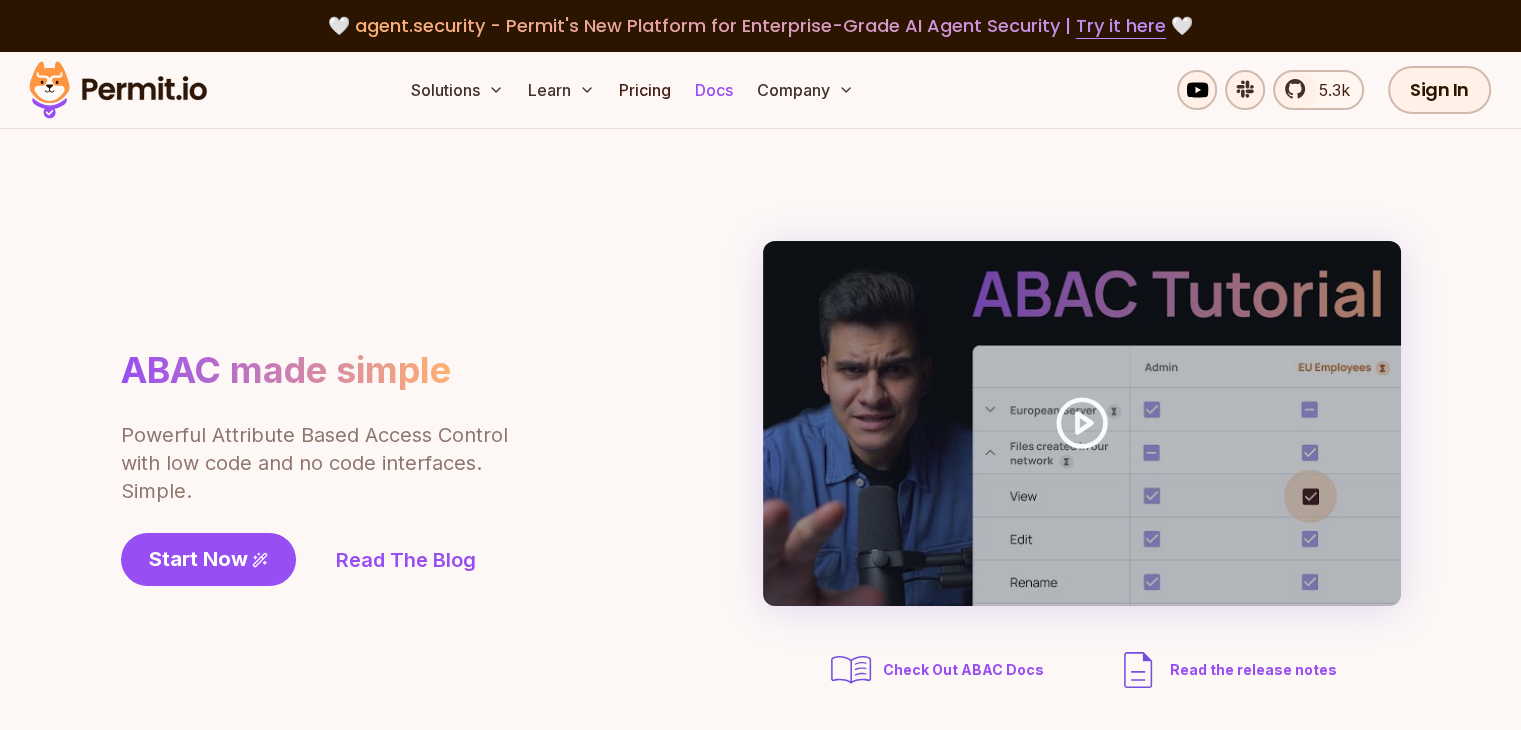 click on "Docs" at bounding box center (714, 90) 